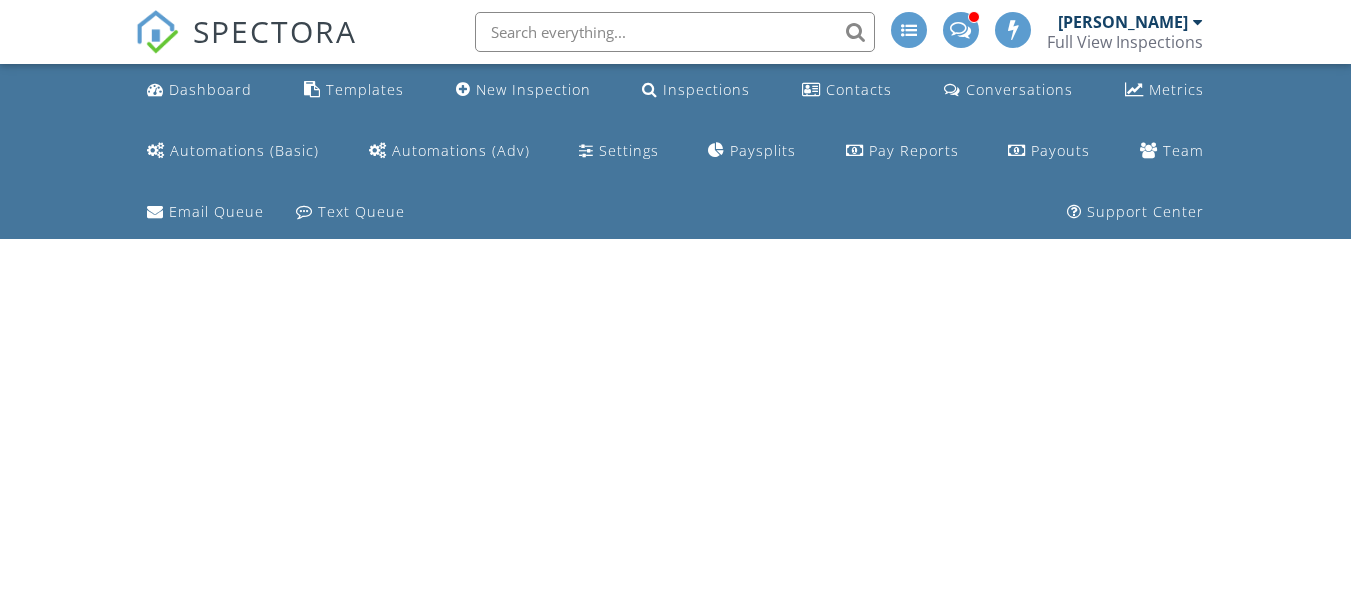 scroll, scrollTop: 0, scrollLeft: 0, axis: both 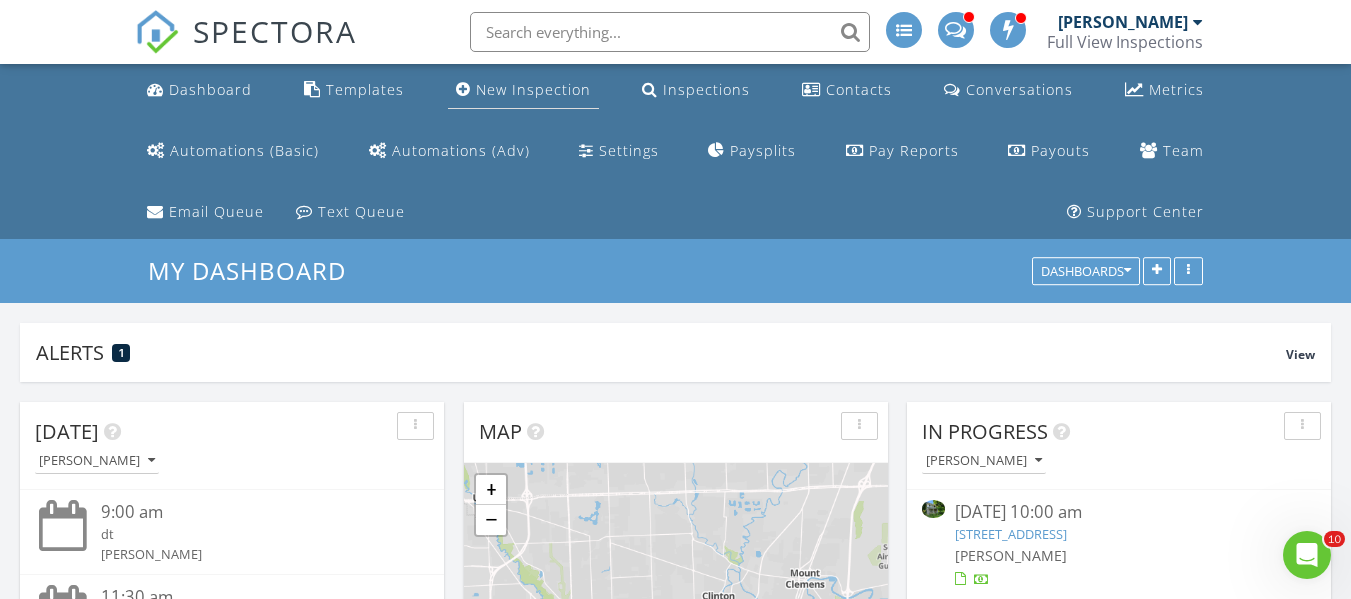 click on "New Inspection" at bounding box center (533, 89) 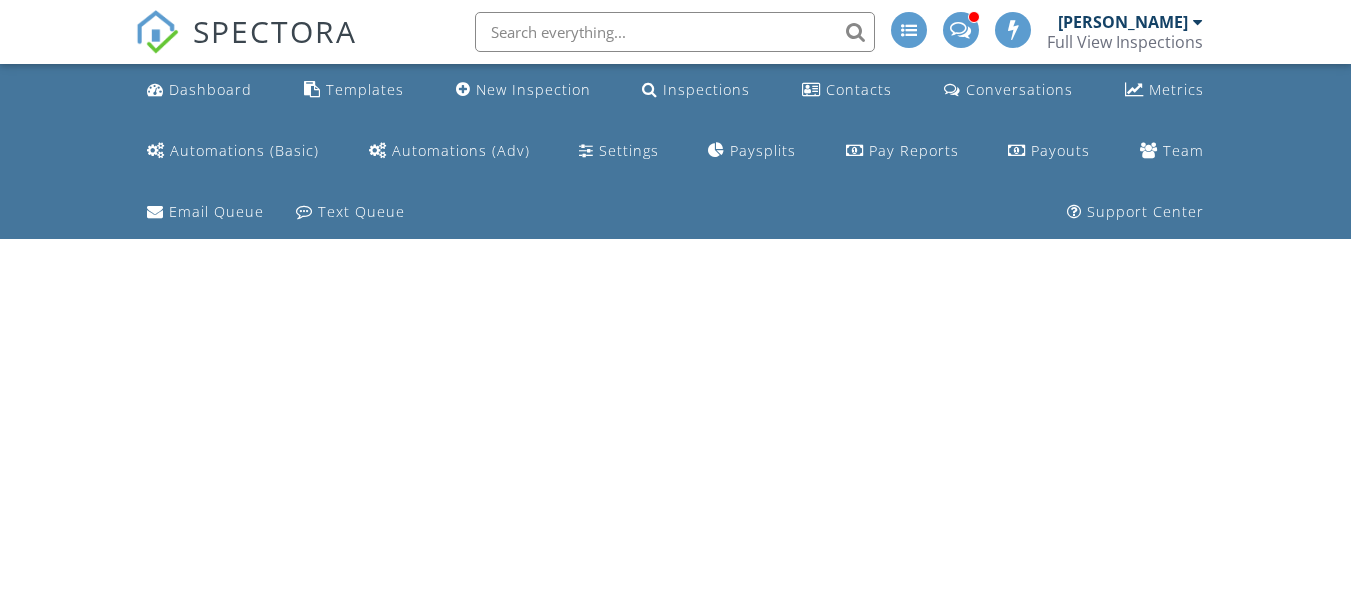 scroll, scrollTop: 0, scrollLeft: 0, axis: both 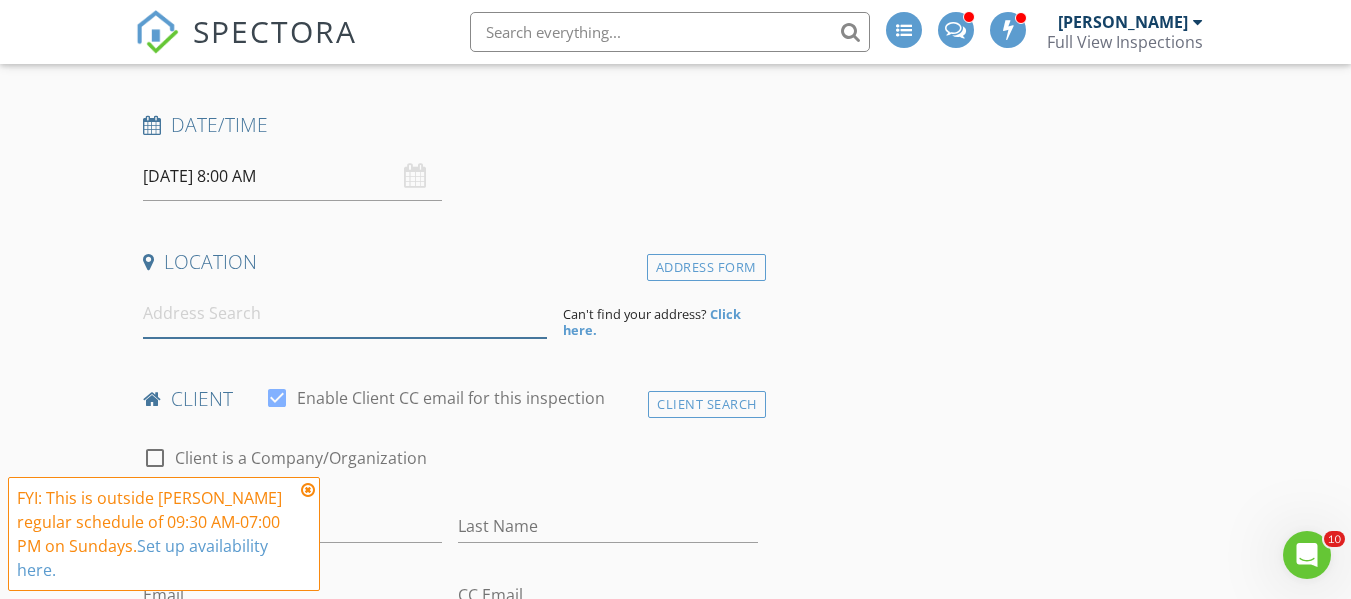 click at bounding box center (345, 313) 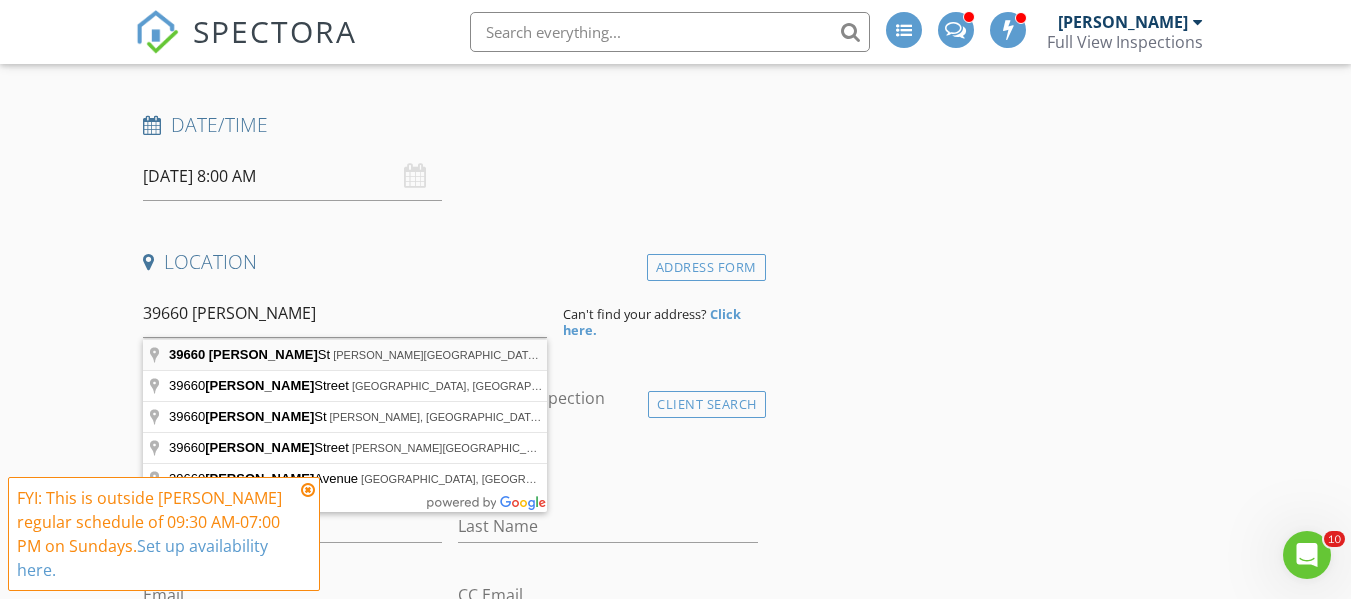 type on "39660 Prentiss St, Harrison Township, MI, USA" 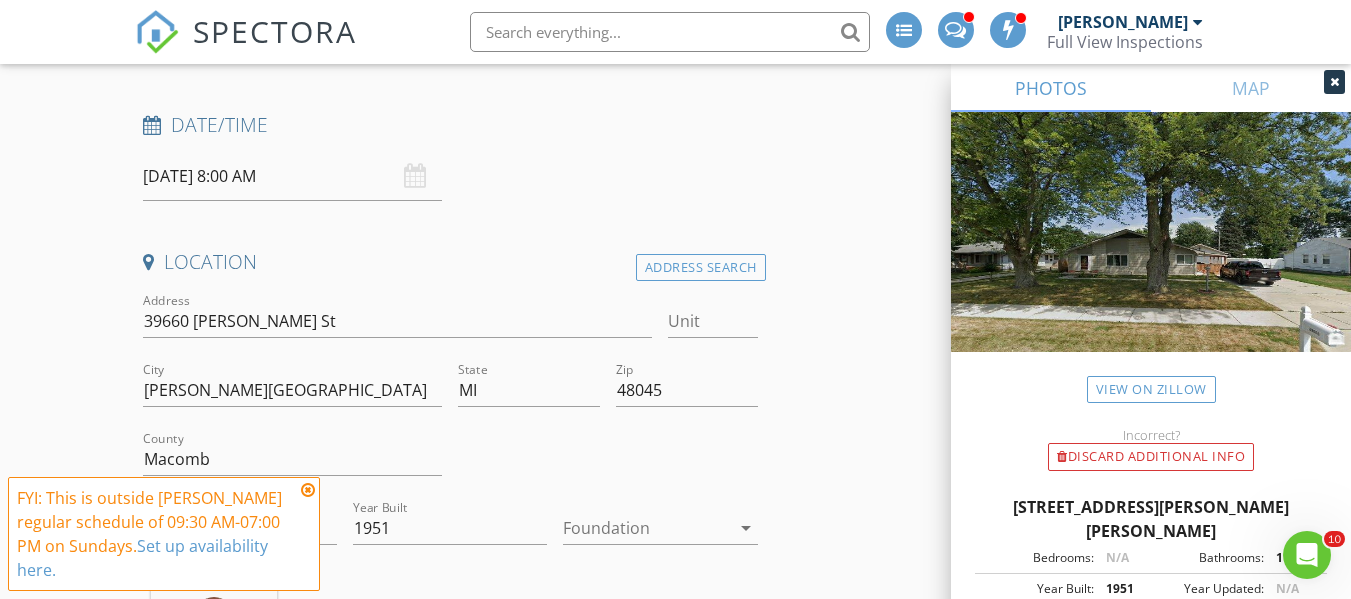 click on "07/13/2025 8:00 AM" at bounding box center (292, 176) 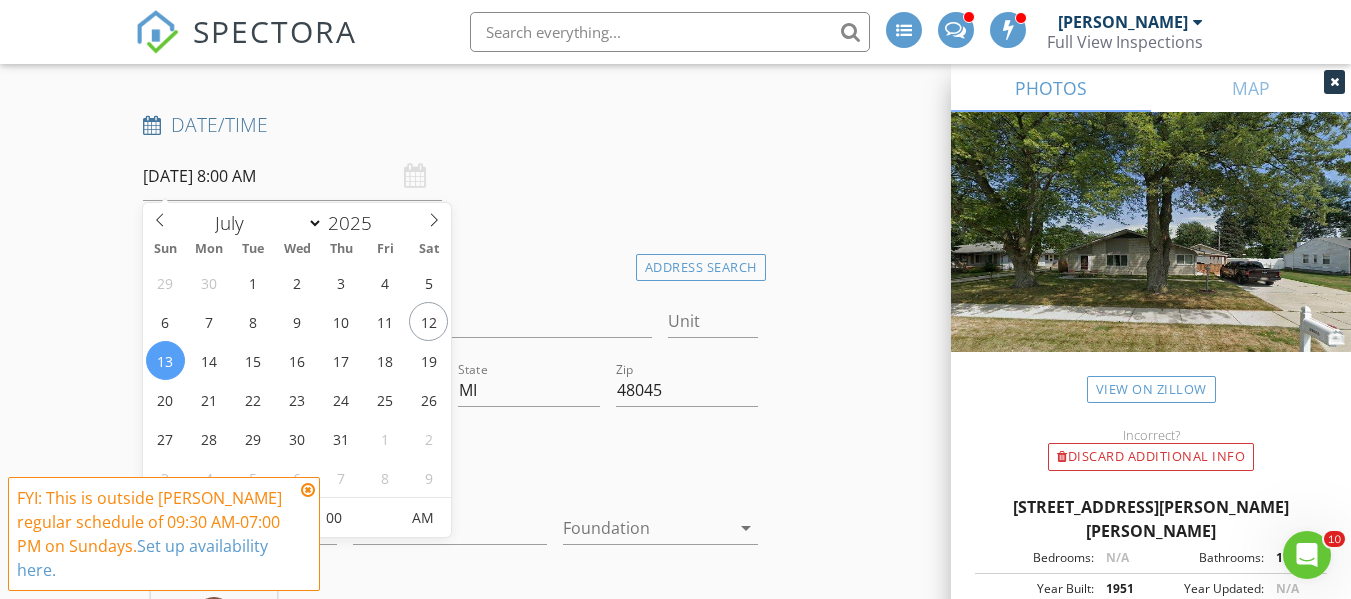 type on "2" 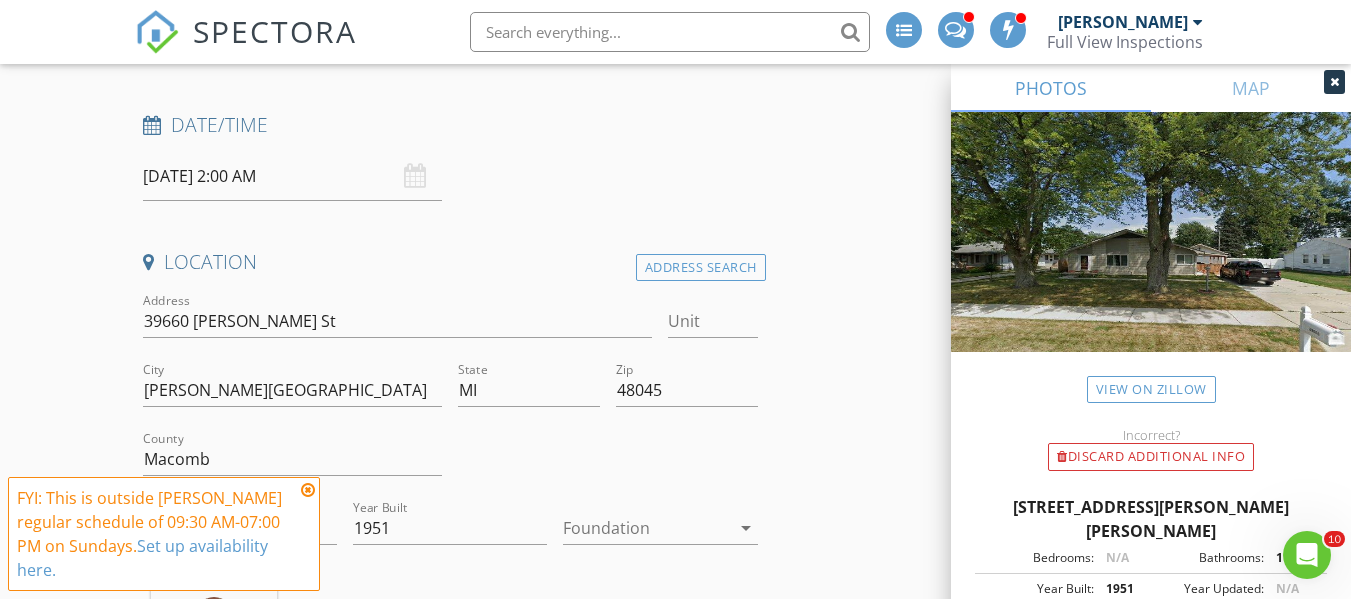 drag, startPoint x: 312, startPoint y: 485, endPoint x: 284, endPoint y: 496, distance: 30.083218 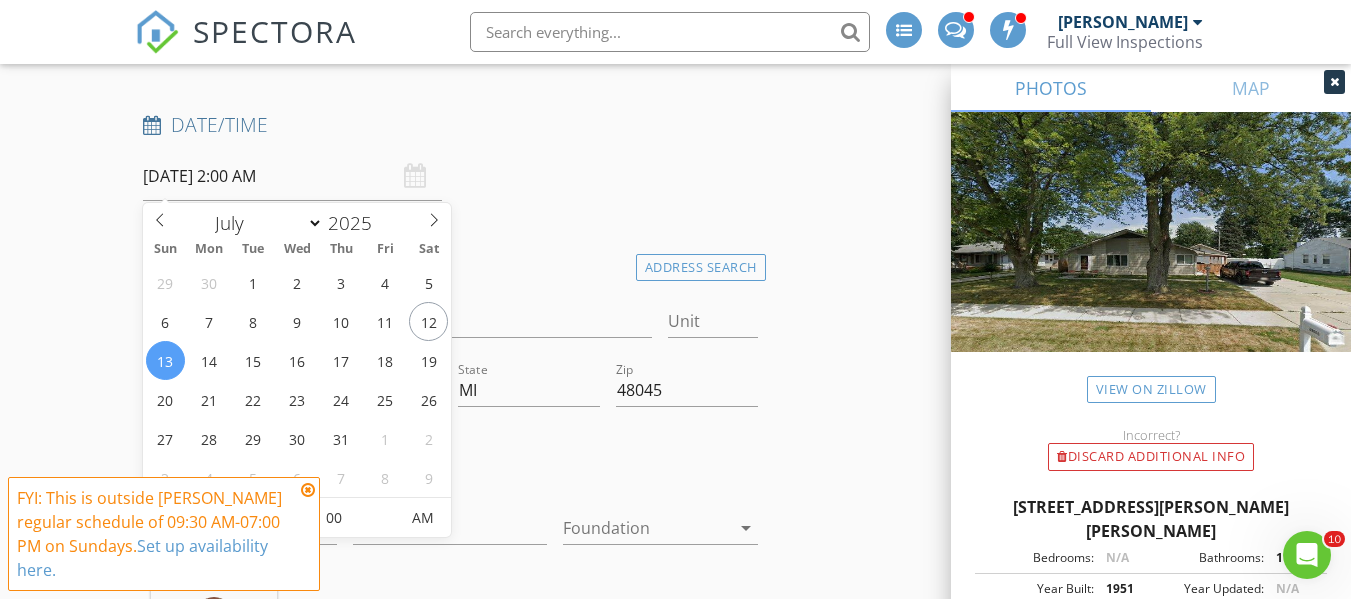 click on "07/13/2025 2:00 AM" at bounding box center [292, 176] 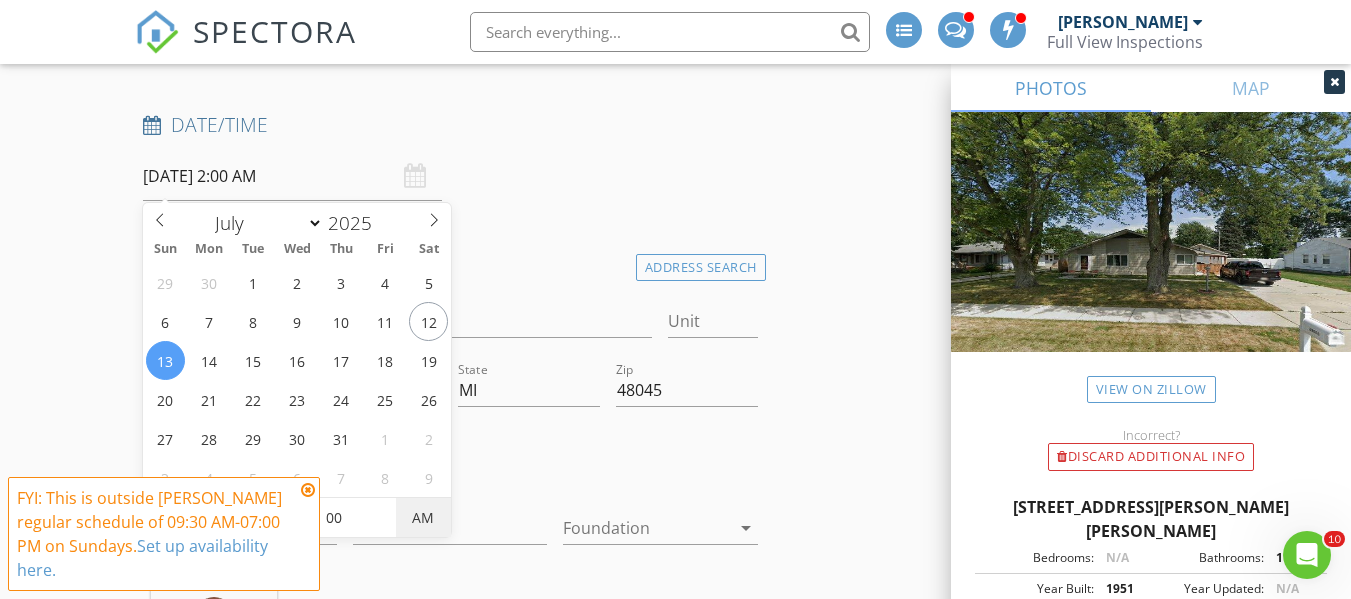 type on "07/13/2025 2:00 PM" 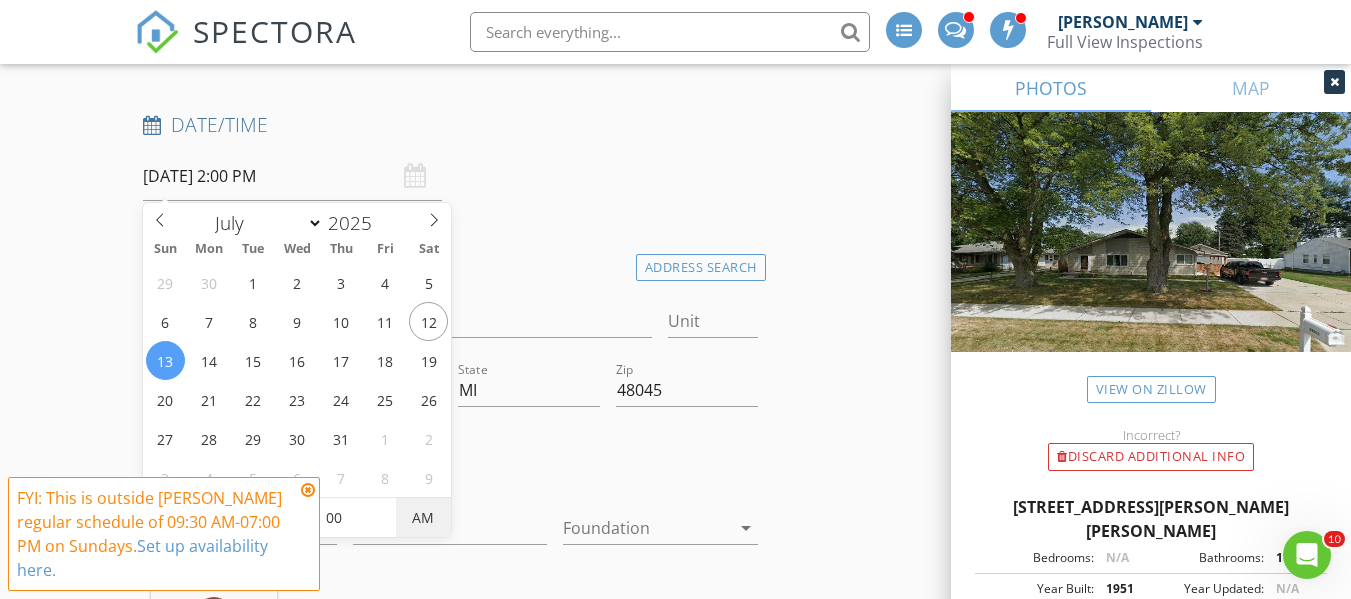 click on "AM" at bounding box center (423, 518) 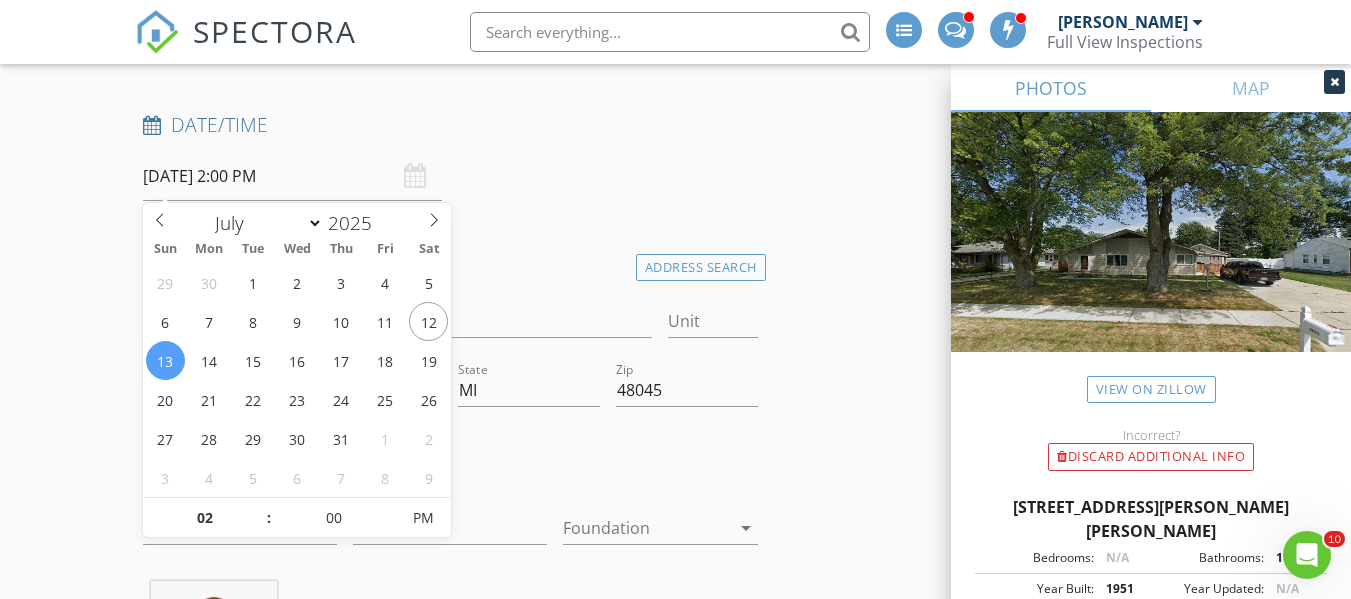 click on "New Inspection
INSPECTOR(S)
check_box   Michael Ross   PRIMARY   Michael Ross arrow_drop_down   check_box_outline_blank Michael Ross specifically requested
Date/Time
07/13/2025 2:00 PM
Location
Address Search       Address 39660 Prentiss St   Unit   City HARRISON TOWNSHIP   State MI   Zip 48045   County Macomb     Square Feet 1504   Year Built 1951   Foundation arrow_drop_down     Michael Ross     5.3 miles     (9 minutes)
client
check_box Enable Client CC email for this inspection   Client Search     check_box_outline_blank Client is a Company/Organization     First Name   Last Name   Email   CC Email   Phone   Address   City   State   Zip     Tags         Notes   Private Notes
ADD ADDITIONAL client
SERVICES
check_box_outline_blank   Residential Home Inspection" at bounding box center (675, 2018) 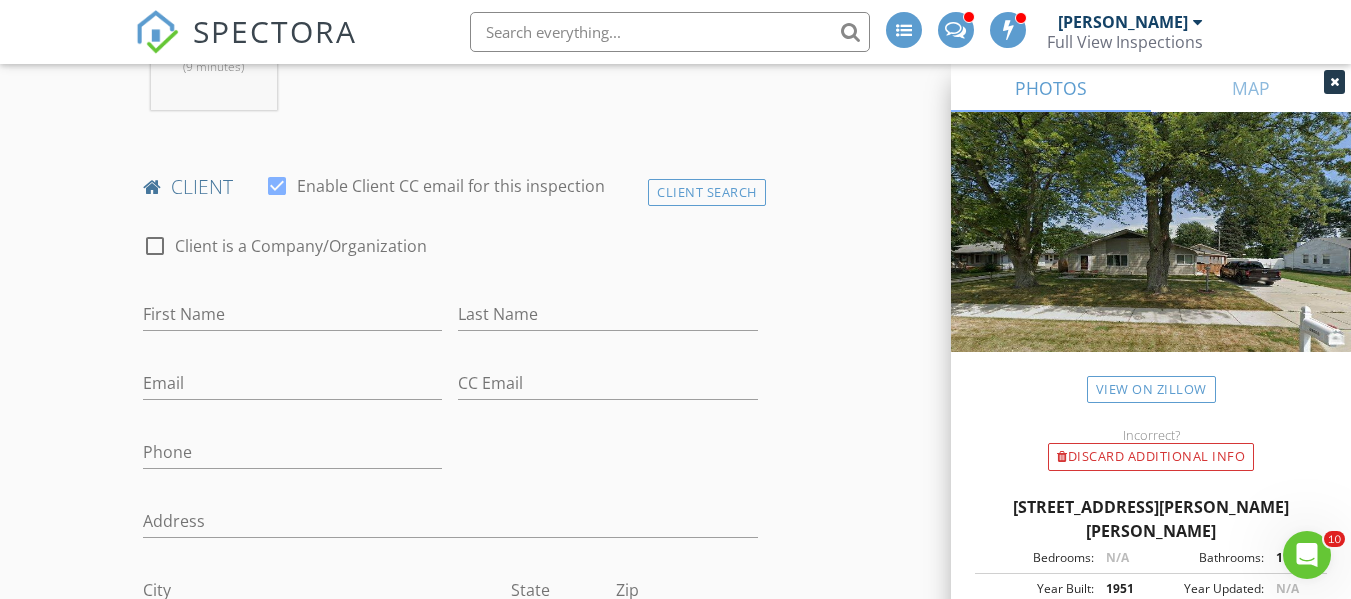 scroll, scrollTop: 1100, scrollLeft: 0, axis: vertical 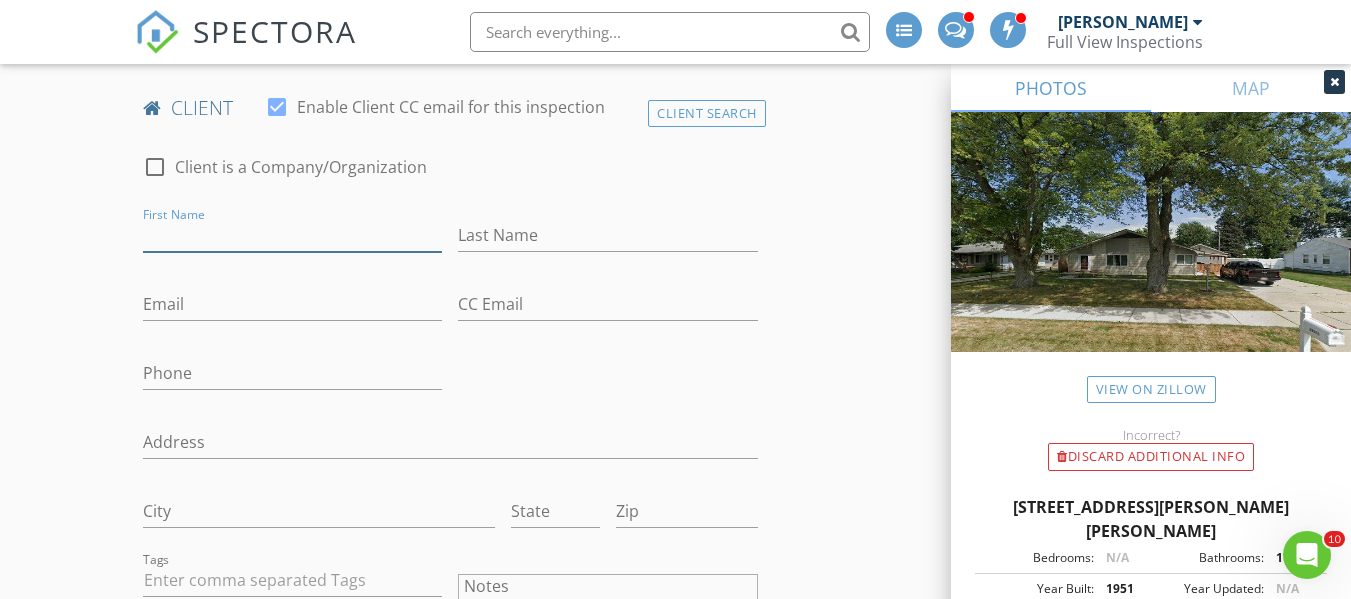 drag, startPoint x: 249, startPoint y: 239, endPoint x: 295, endPoint y: 248, distance: 46.872166 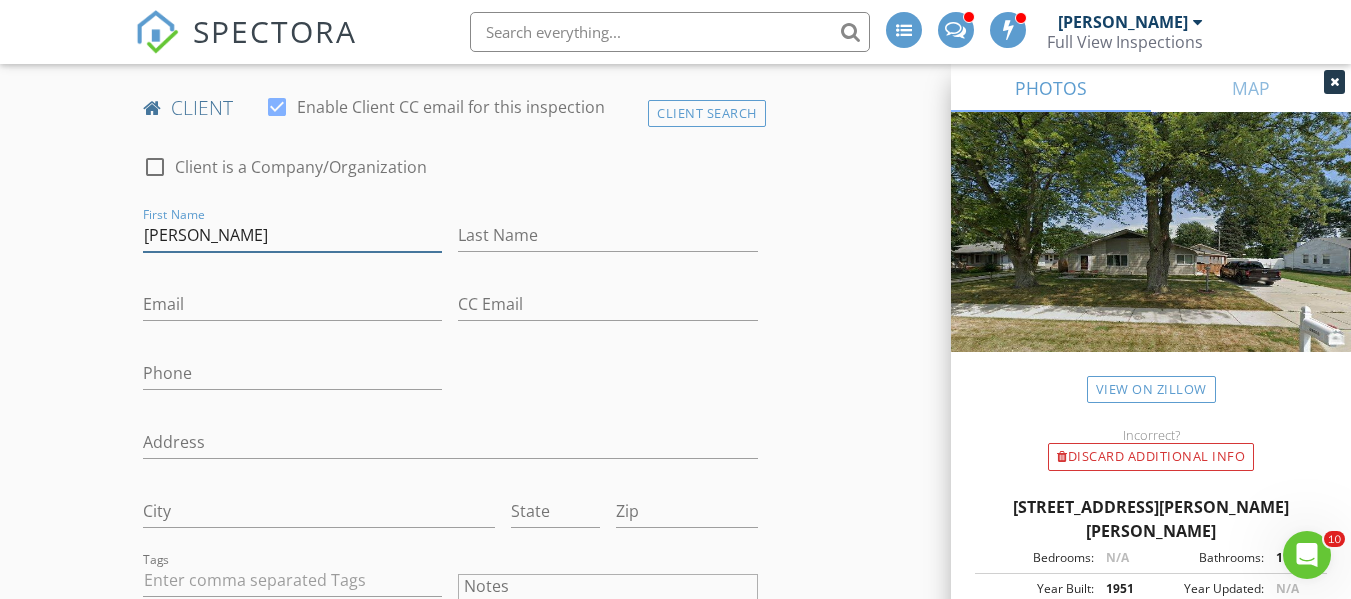 type on "Larry" 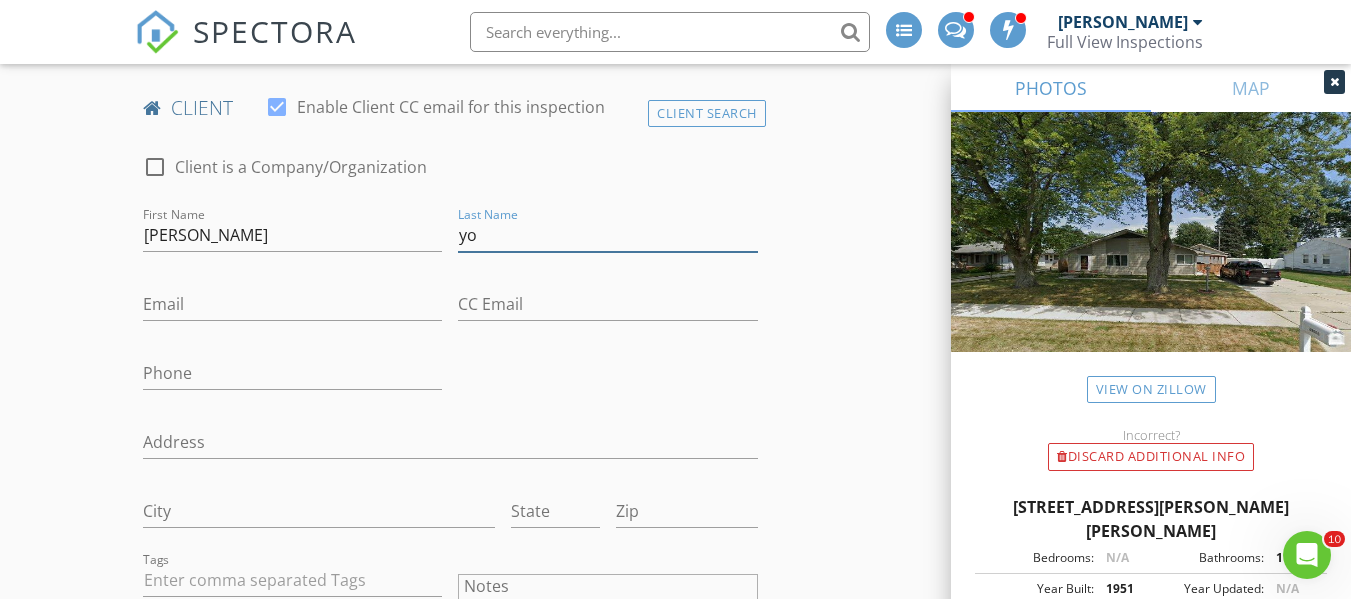 type on "y" 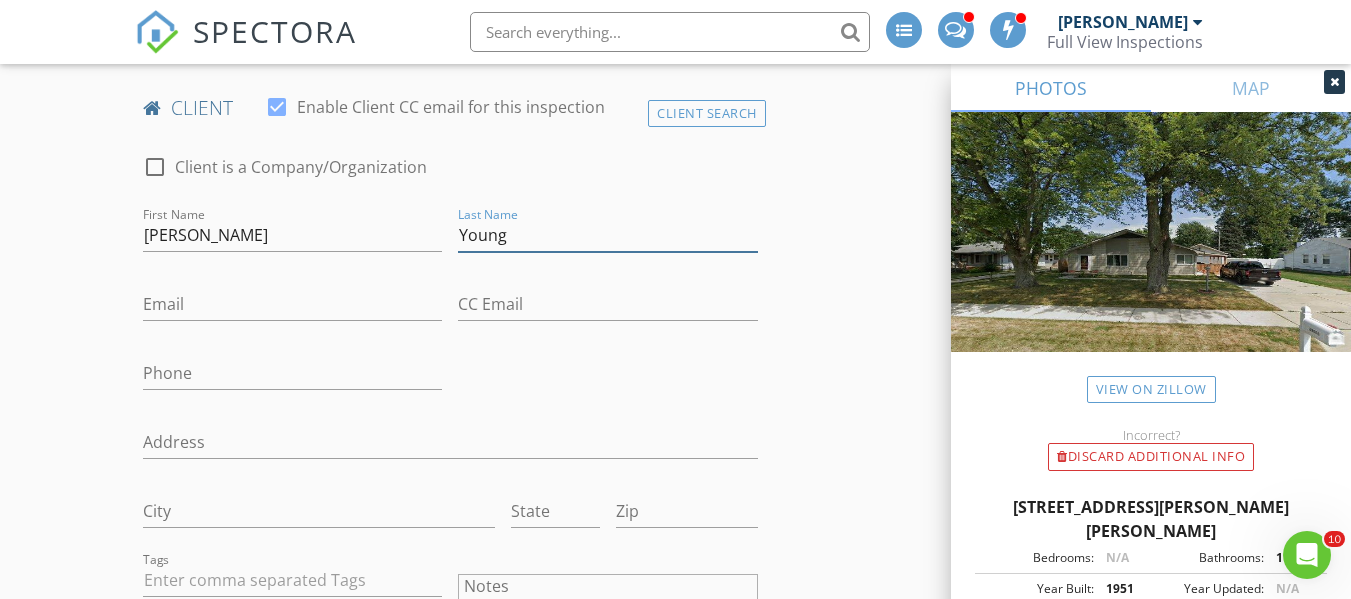 type on "Young" 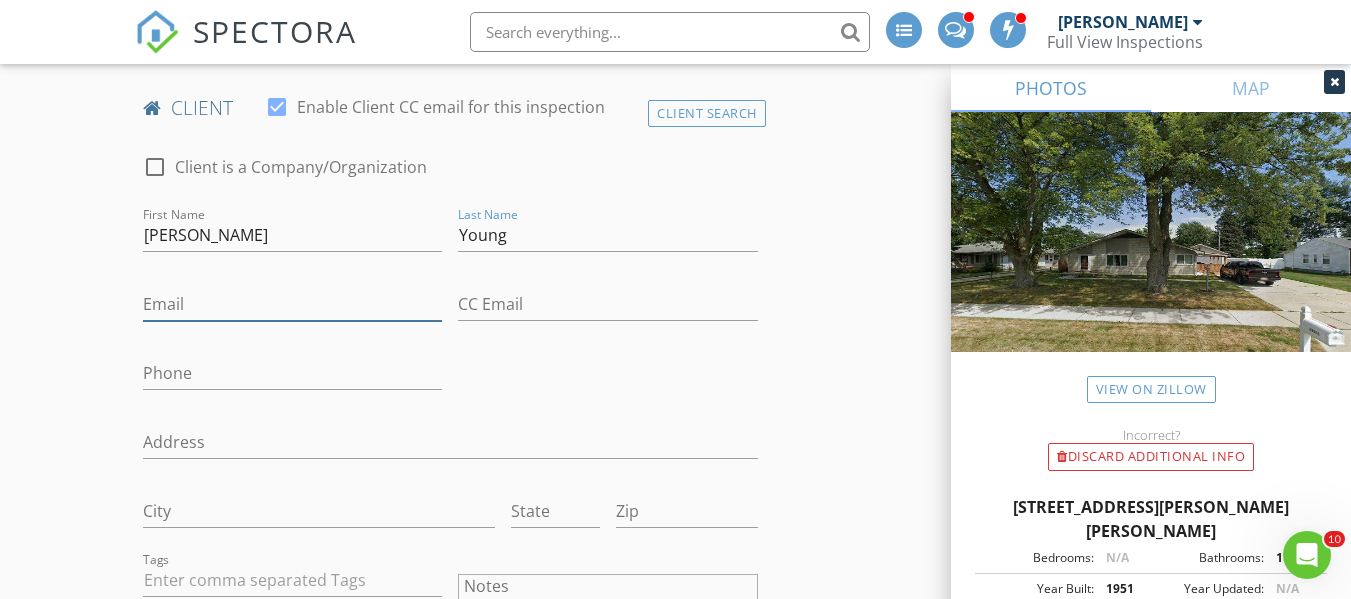 click on "Email" at bounding box center (292, 304) 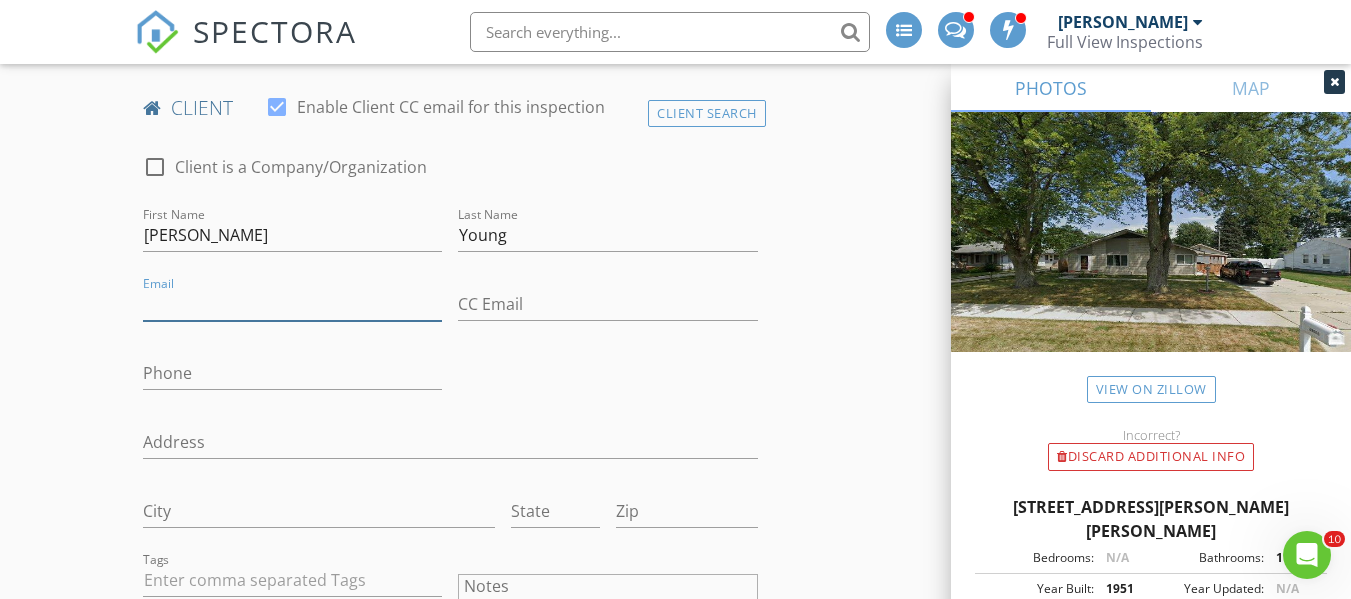 paste on "Lawrence22.young@gmail.com" 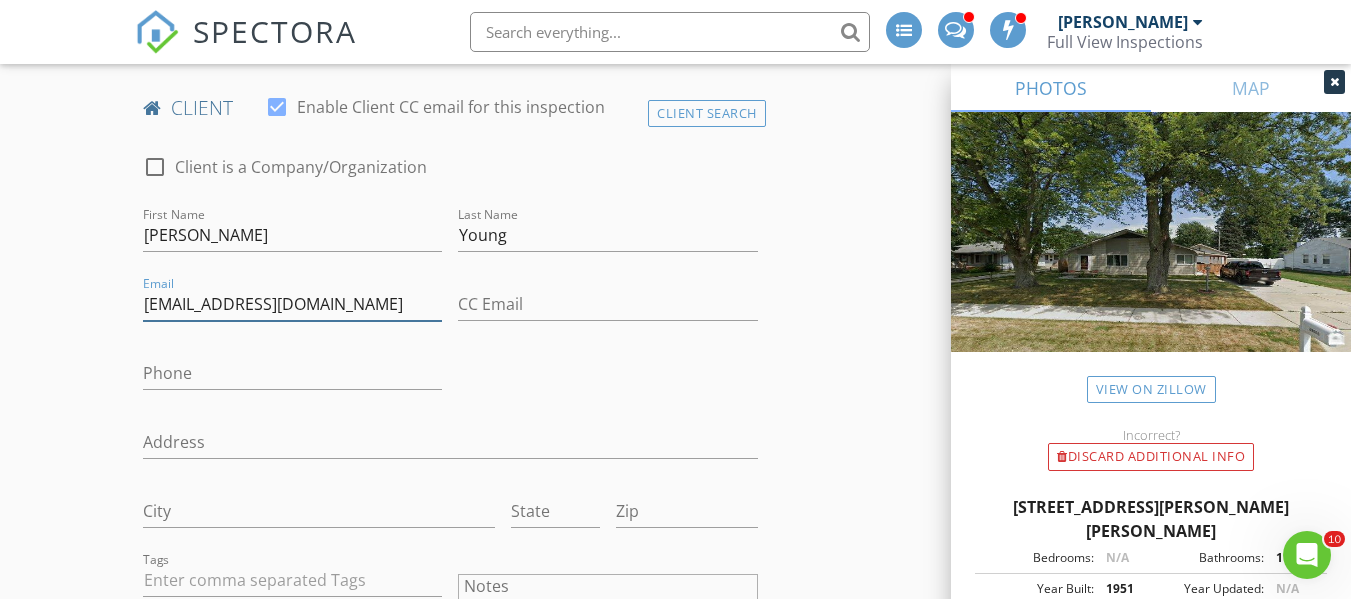 type on "Lawrence22.young@gmail.com" 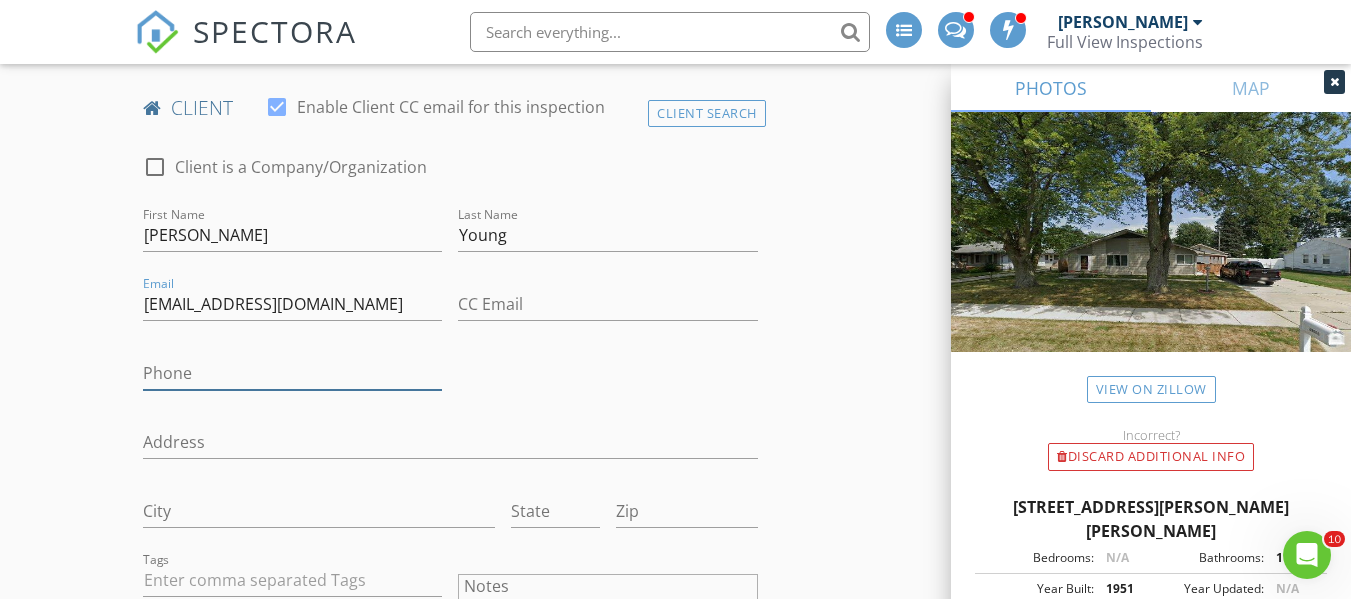 click on "Phone" at bounding box center (292, 373) 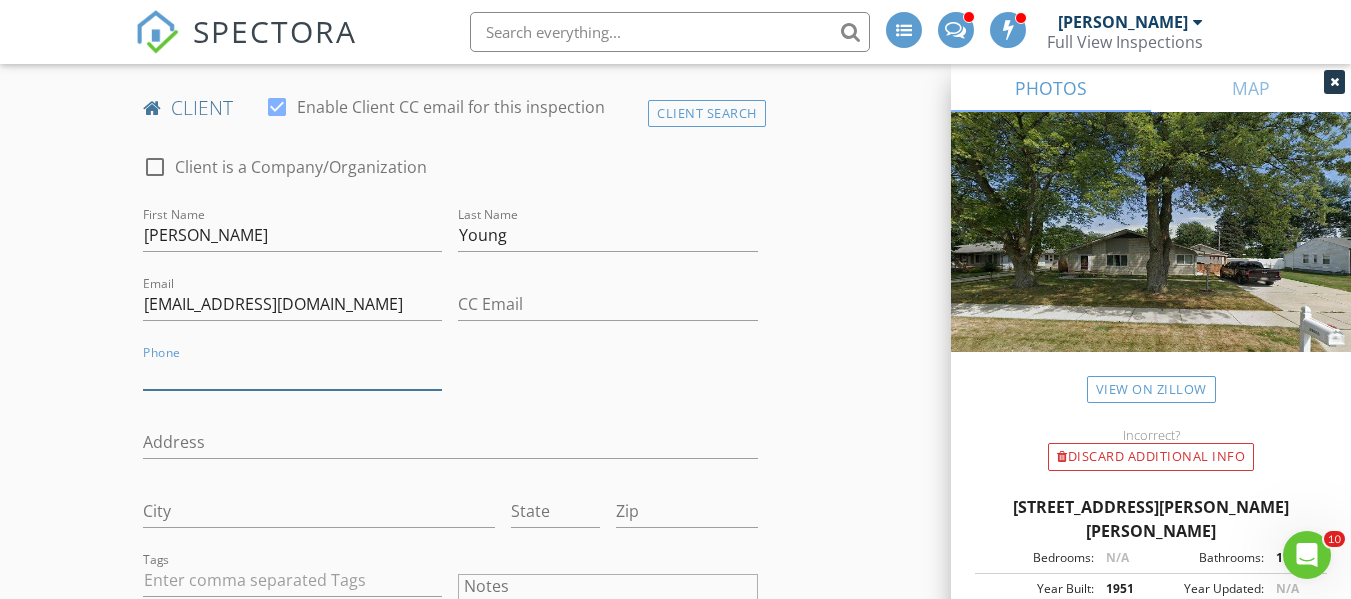 paste on "586-854-7353" 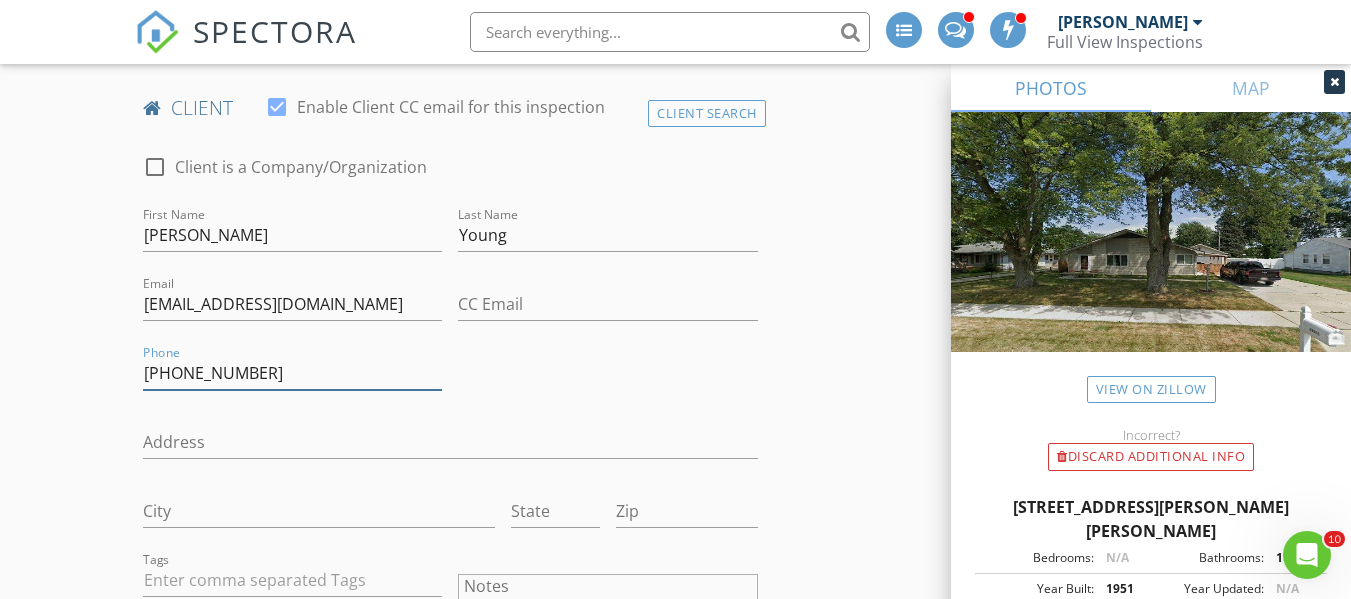 type on "586-854-7353" 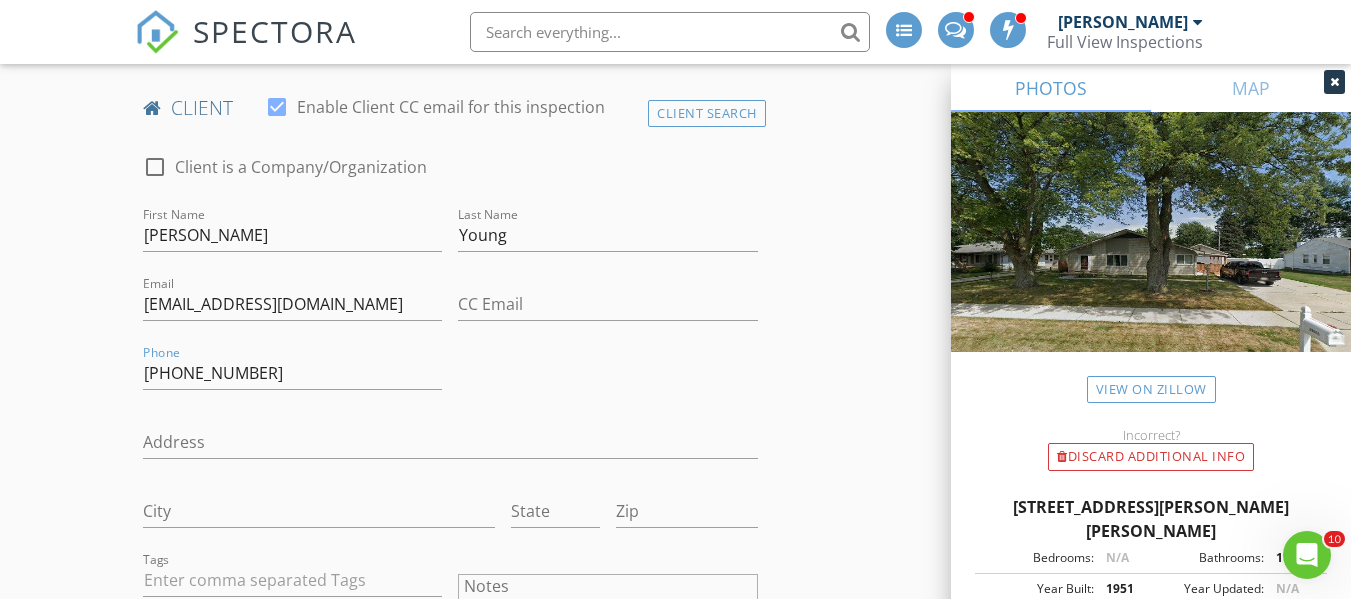 click on "Phone 586-854-7353" at bounding box center (292, 383) 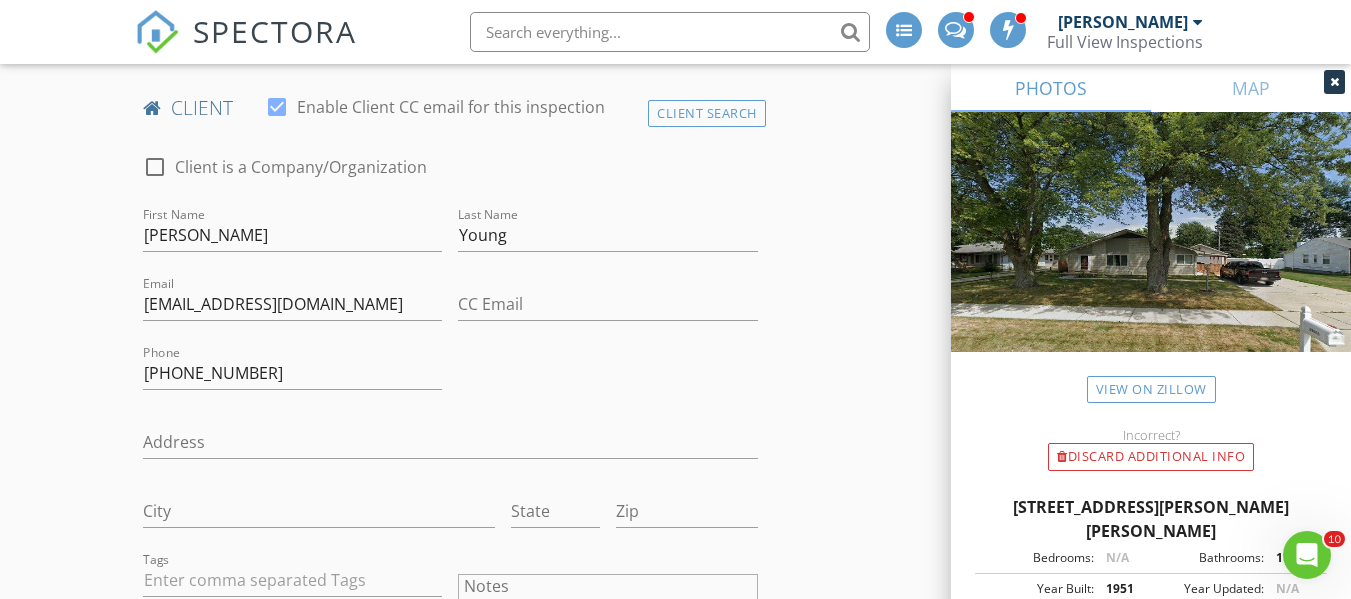 click on "New Inspection
INSPECTOR(S)
check_box   Michael Ross   PRIMARY   Michael Ross arrow_drop_down   check_box_outline_blank Michael Ross specifically requested
Date/Time
07/13/2025 2:00 PM
Location
Address Search       Address 39660 Prentiss St   Unit   City HARRISON TOWNSHIP   State MI   Zip 48045   County Macomb     Square Feet 1504   Year Built 1951   Foundation arrow_drop_down     Michael Ross     5.3 miles     (9 minutes)
client
check_box Enable Client CC email for this inspection   Client Search     check_box_outline_blank Client is a Company/Organization     First Name Larry   Last Name Young   Email Lawrence22.young@gmail.com   CC Email   Phone 586-854-7353   Address   City   State   Zip     Tags         Notes   Private Notes
ADD ADDITIONAL client
SERVICES" at bounding box center [675, 1318] 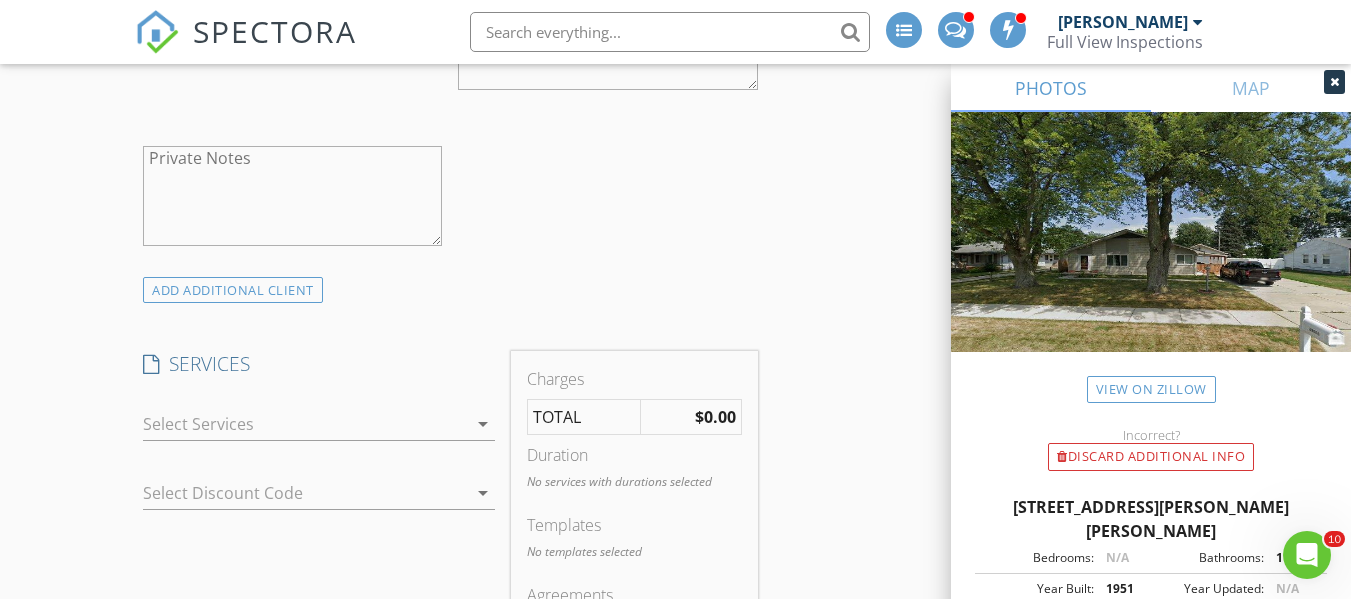 scroll, scrollTop: 1800, scrollLeft: 0, axis: vertical 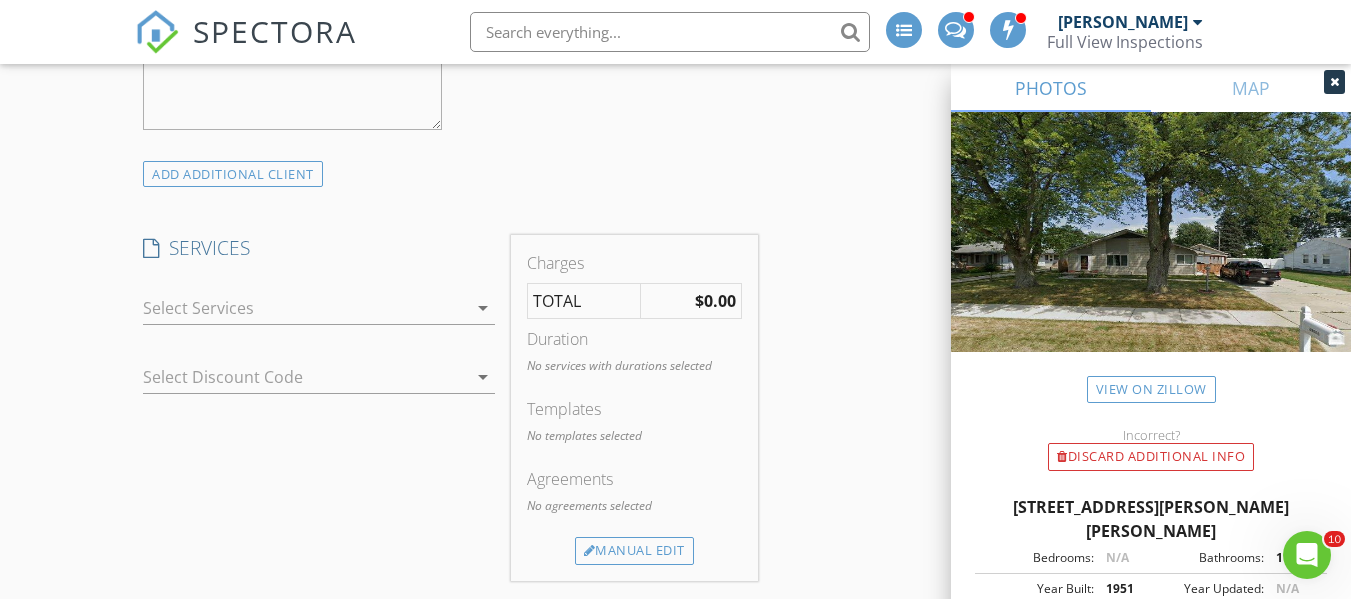 click at bounding box center (305, 308) 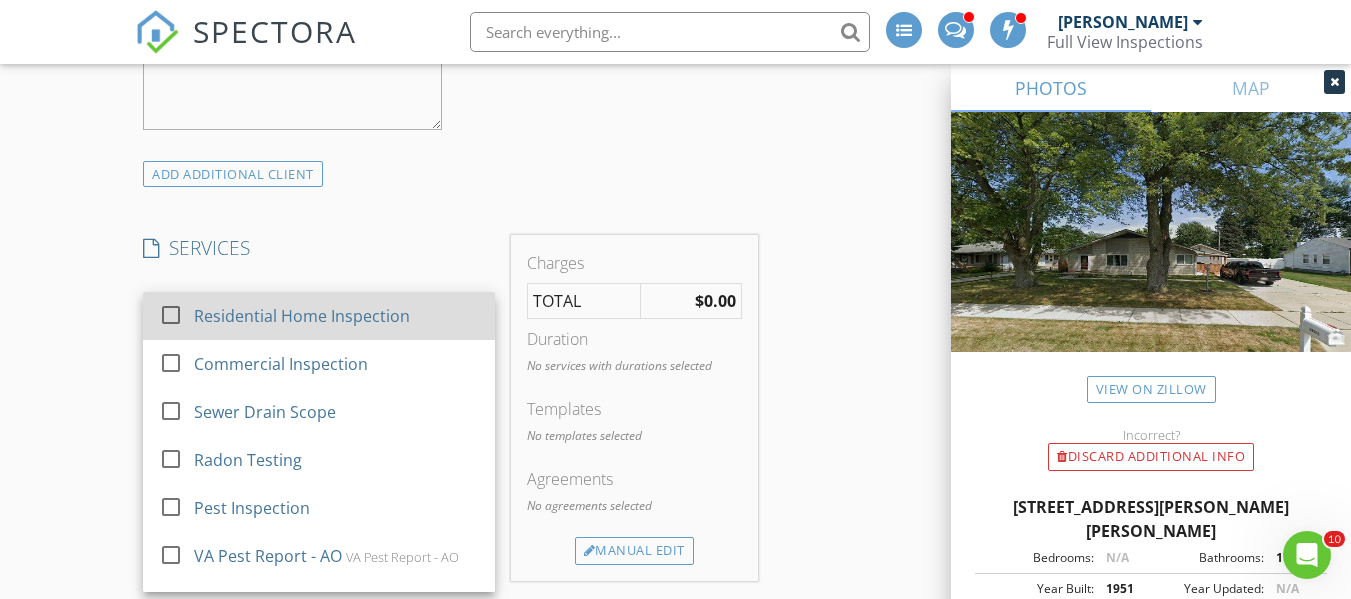 click at bounding box center (171, 314) 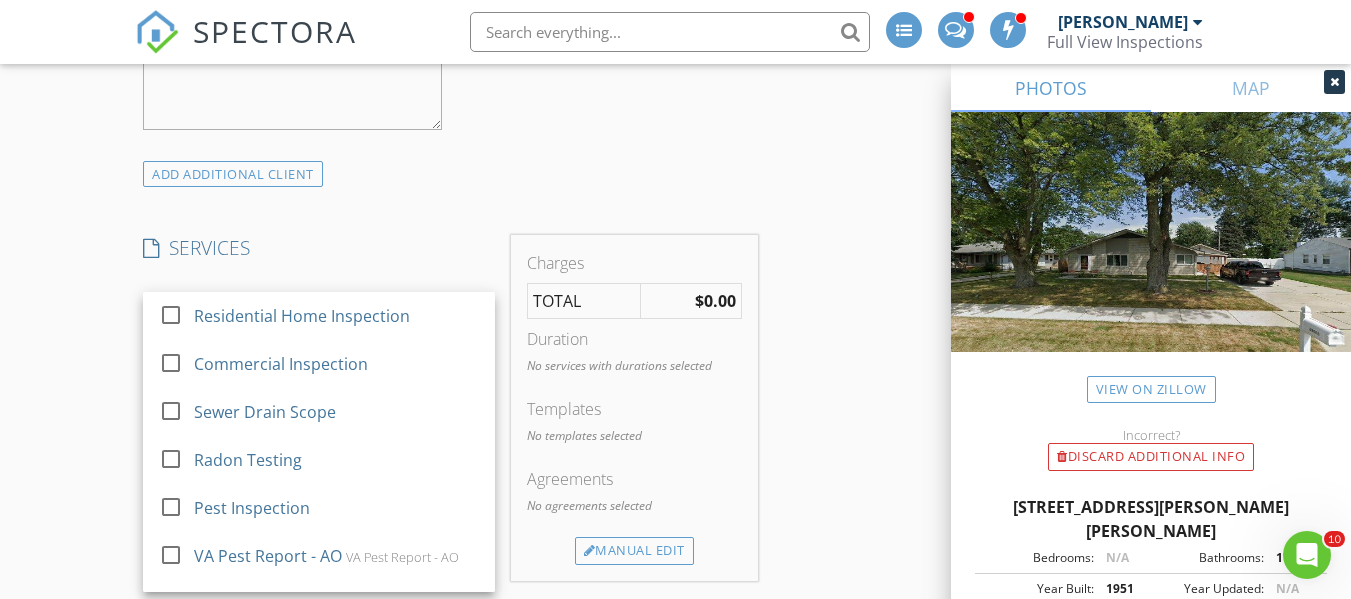 checkbox on "false" 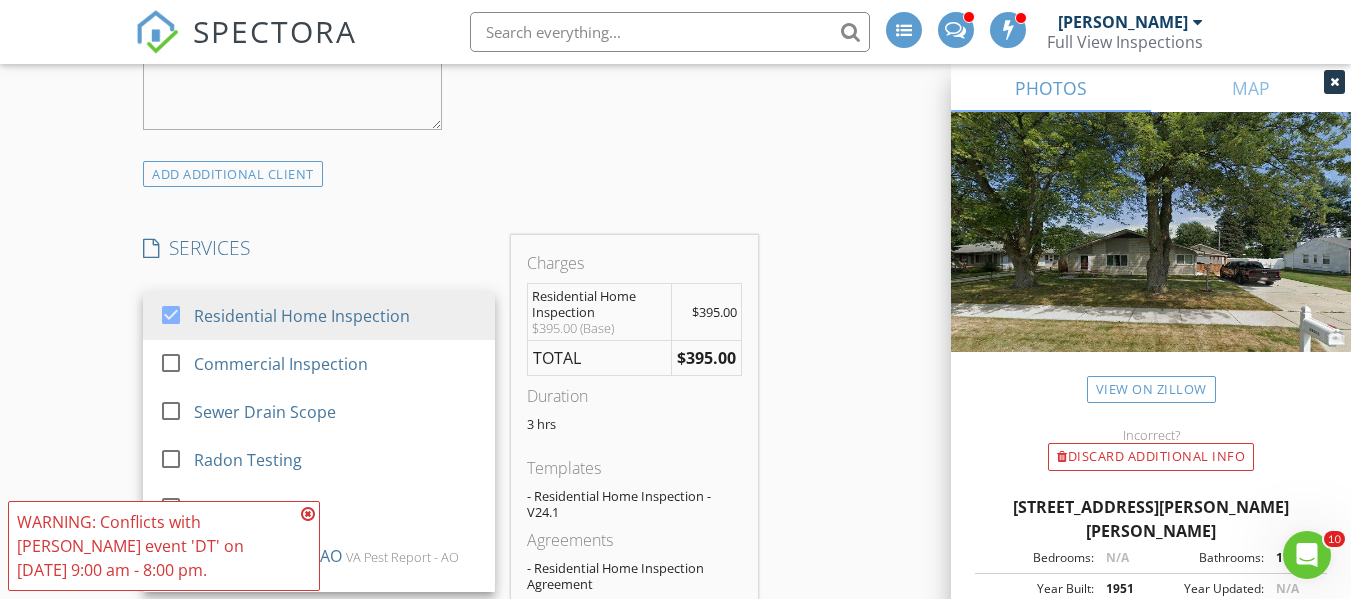 click on "New Inspection
INSPECTOR(S)
check_box   Michael Ross   PRIMARY   Michael Ross arrow_drop_down   check_box_outline_blank Michael Ross specifically requested
Date/Time
07/13/2025 2:00 PM
Location
Address Search       Address 39660 Prentiss St   Unit   City HARRISON TOWNSHIP   State MI   Zip 48045   County Macomb     Square Feet 1504   Year Built 1951   Foundation arrow_drop_down     Michael Ross     5.3 miles     (9 minutes)
client
check_box Enable Client CC email for this inspection   Client Search     check_box_outline_blank Client is a Company/Organization     First Name Larry   Last Name Young   Email Lawrence22.young@gmail.com   CC Email   Phone 586-854-7353   Address   City   State   Zip     Tags         Notes   Private Notes
ADD ADDITIONAL client
SERVICES" at bounding box center (675, 650) 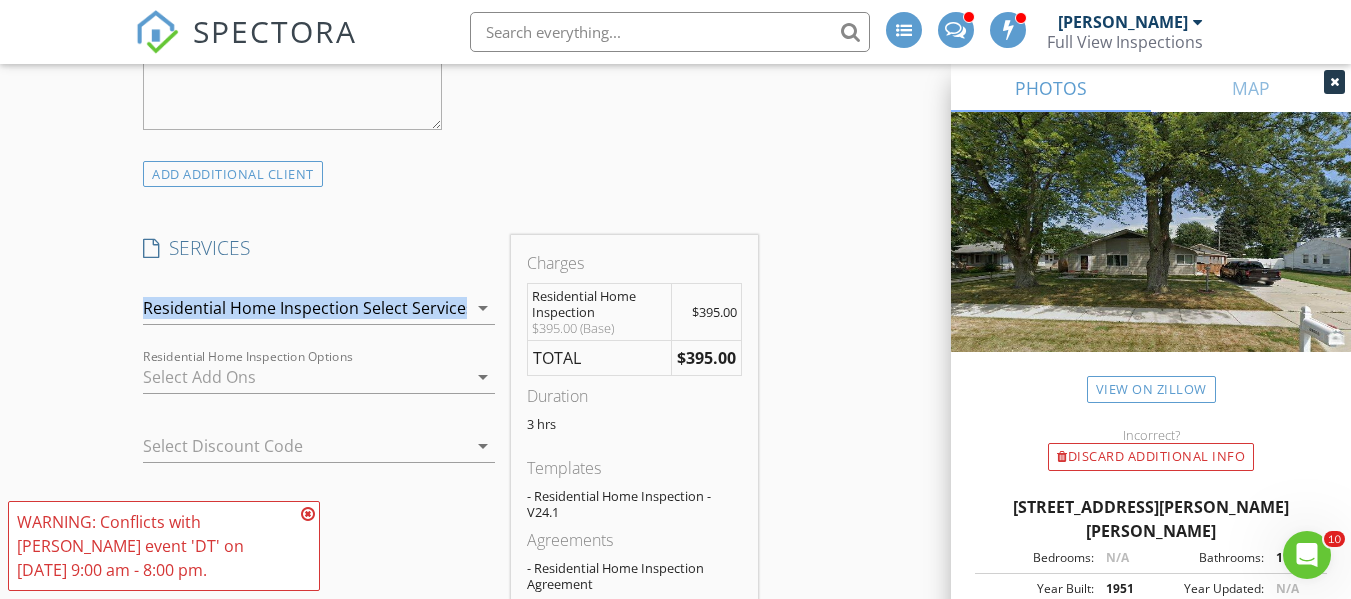 click at bounding box center [305, 377] 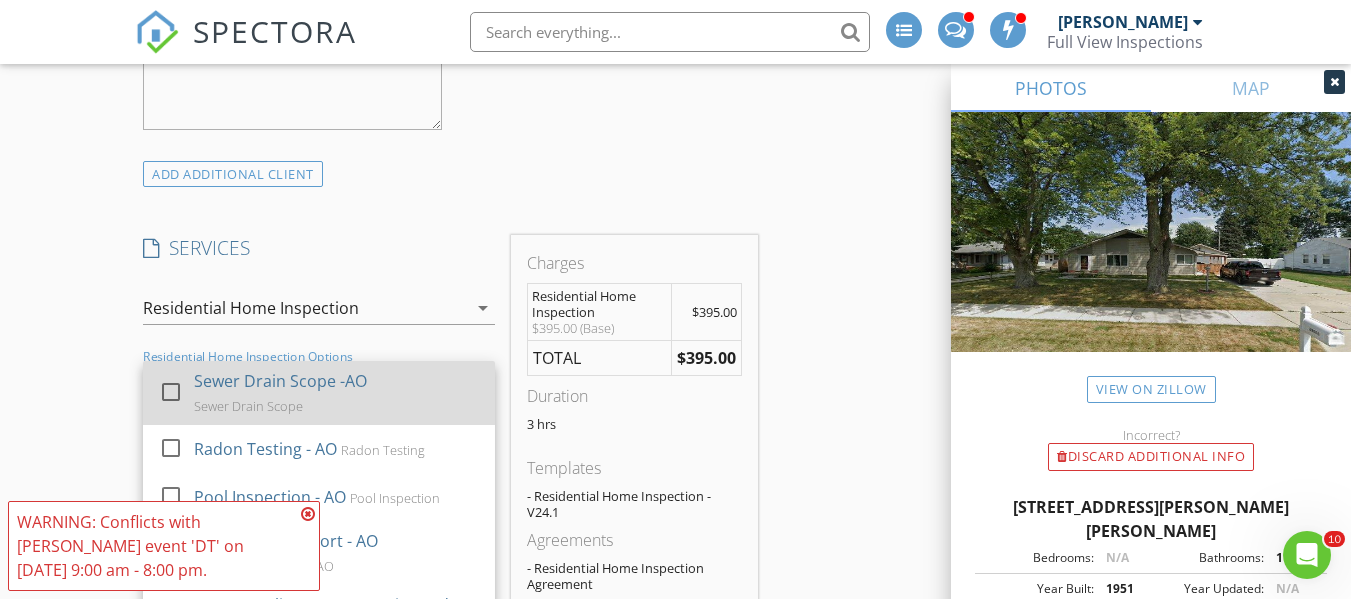 click at bounding box center [171, 391] 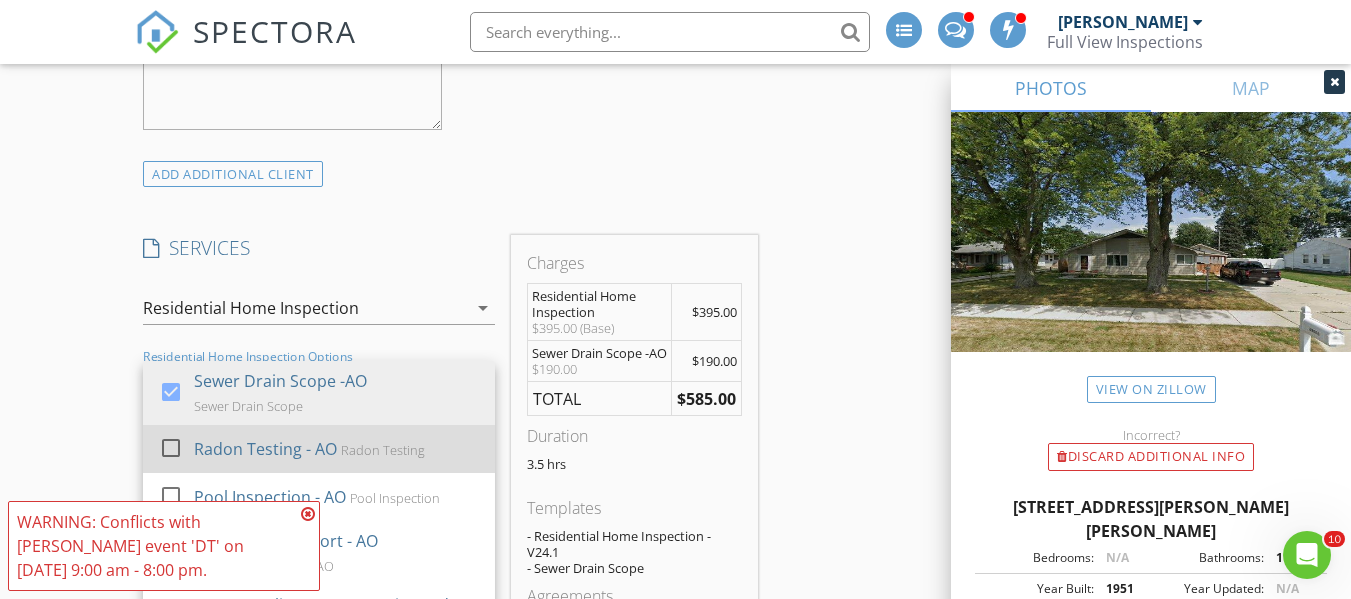 click at bounding box center [171, 447] 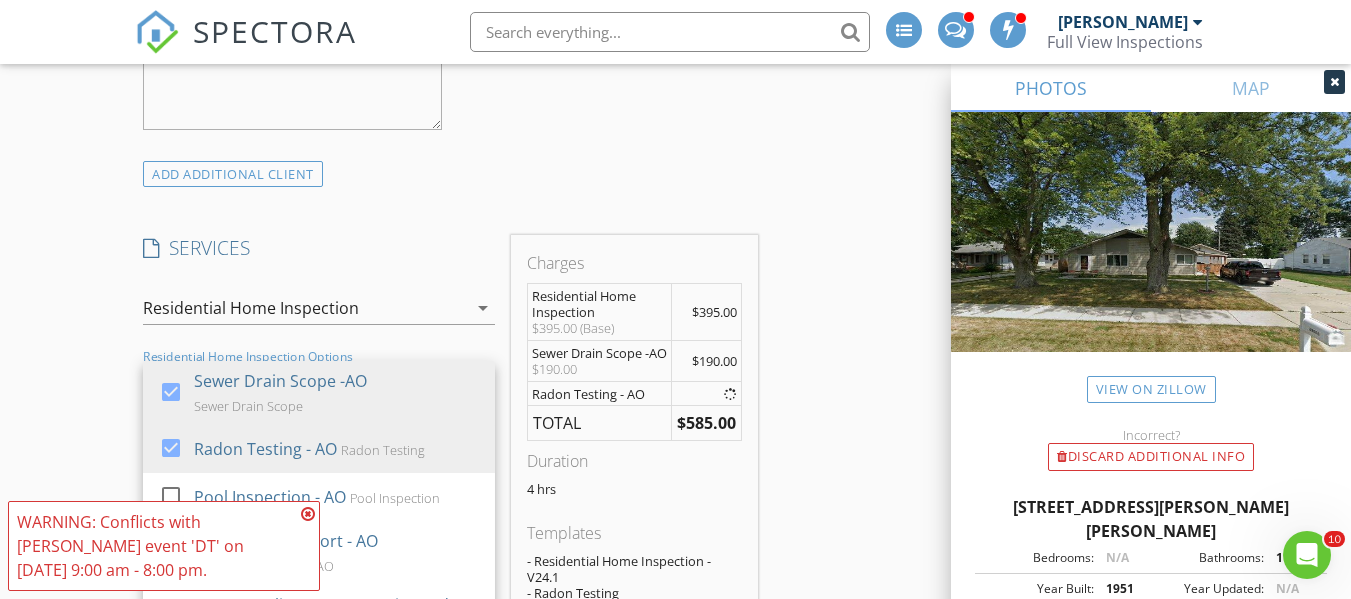 click on "New Inspection
INSPECTOR(S)
check_box   Michael Ross   PRIMARY   Michael Ross arrow_drop_down   check_box_outline_blank Michael Ross specifically requested
Date/Time
07/13/2025 2:00 PM
Location
Address Search       Address 39660 Prentiss St   Unit   City HARRISON TOWNSHIP   State MI   Zip 48045   County Macomb     Square Feet 1504   Year Built 1951   Foundation arrow_drop_down     Michael Ross     5.3 miles     (9 minutes)
client
check_box Enable Client CC email for this inspection   Client Search     check_box_outline_blank Client is a Company/Organization     First Name Larry   Last Name Young   Email Lawrence22.young@gmail.com   CC Email   Phone 586-854-7353   Address   City   State   Zip     Tags         Notes   Private Notes
ADD ADDITIONAL client
SERVICES" at bounding box center (675, 959) 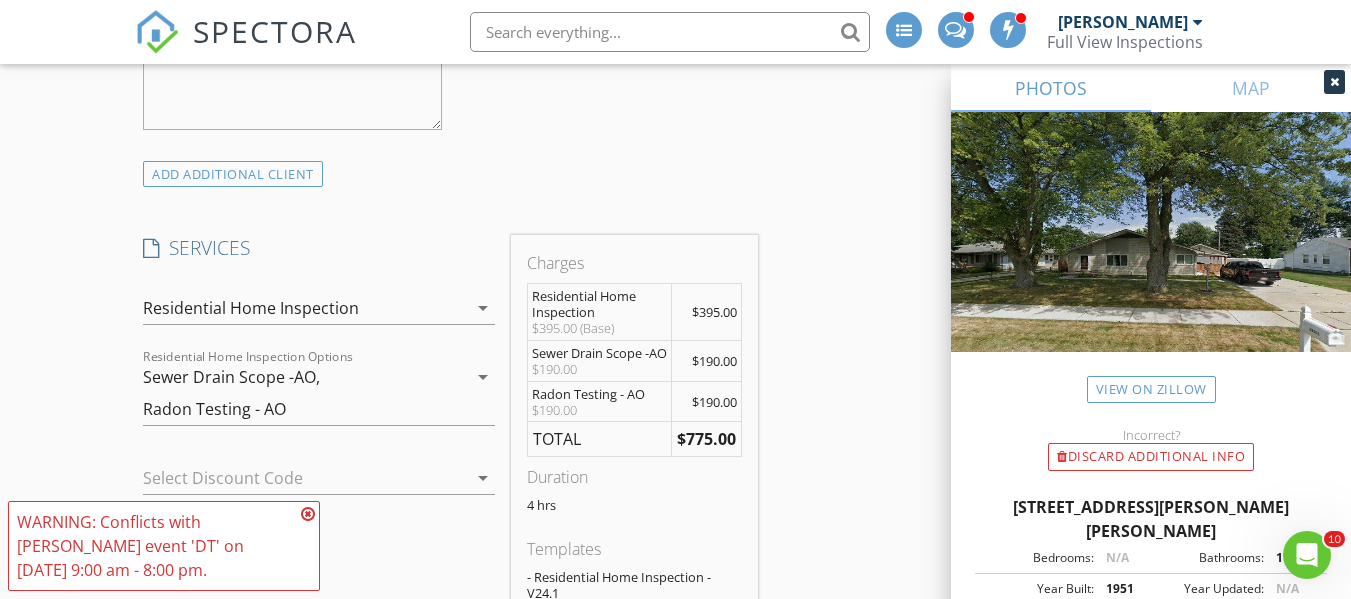 click at bounding box center [308, 514] 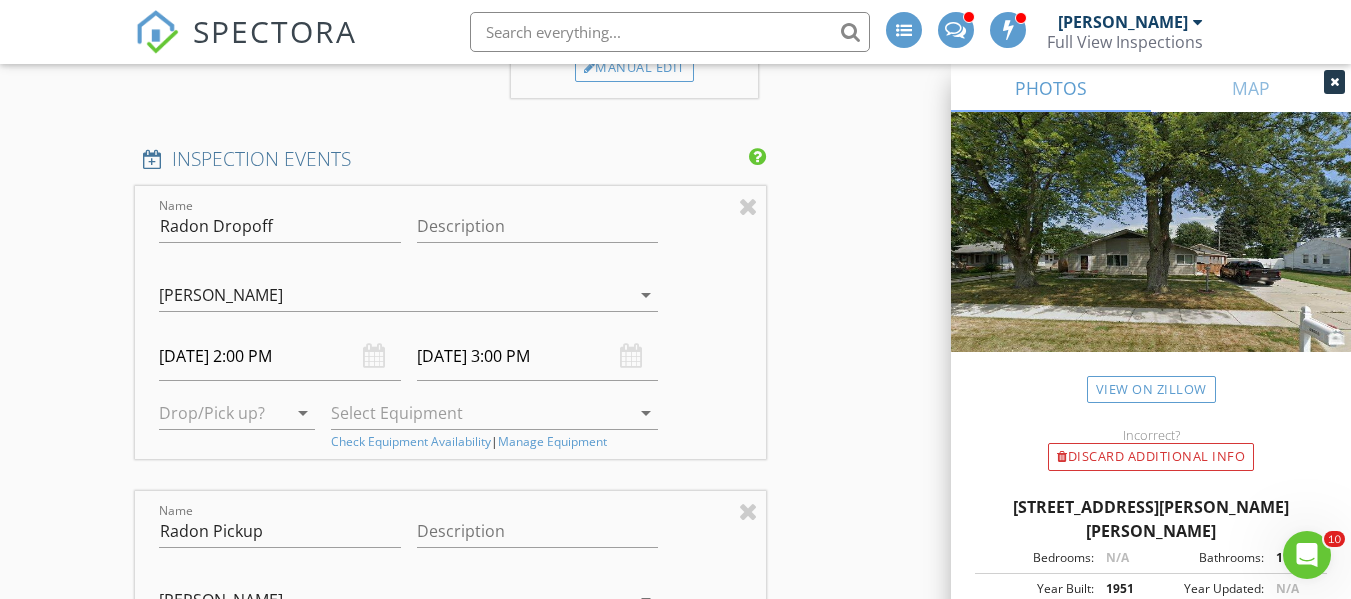 scroll, scrollTop: 2500, scrollLeft: 0, axis: vertical 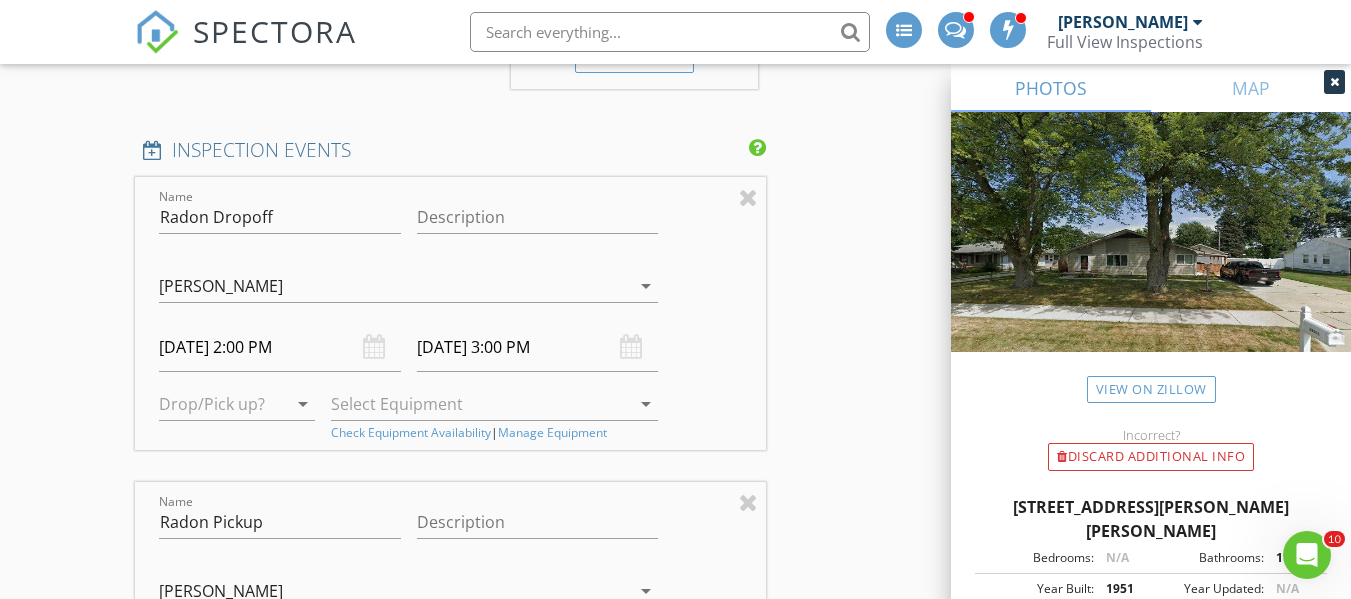 click on "07/13/2025 2:00 PM" at bounding box center (280, 347) 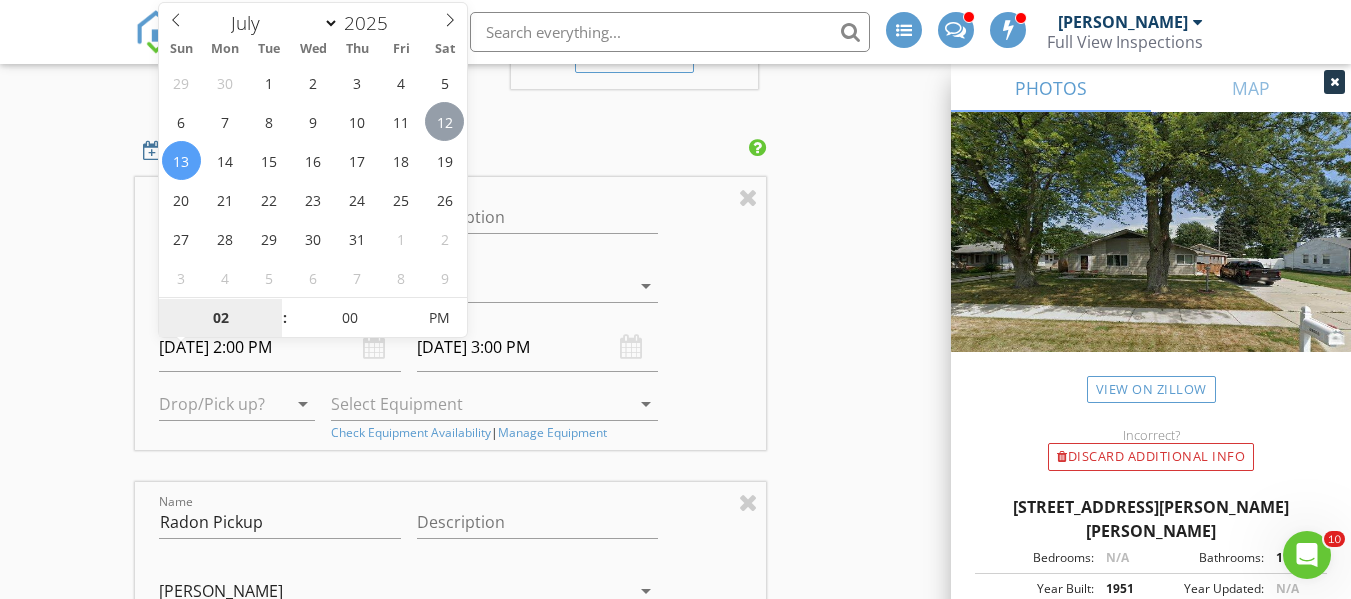 type on "07/12/2025 2:00 PM" 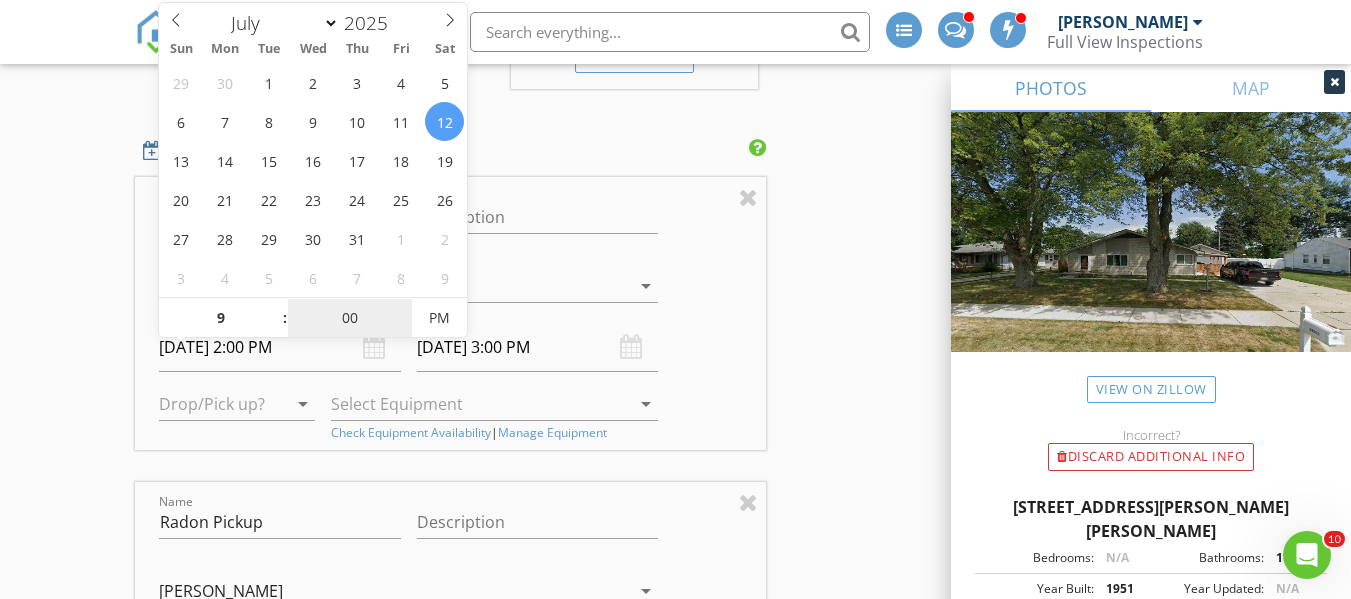 type on "09" 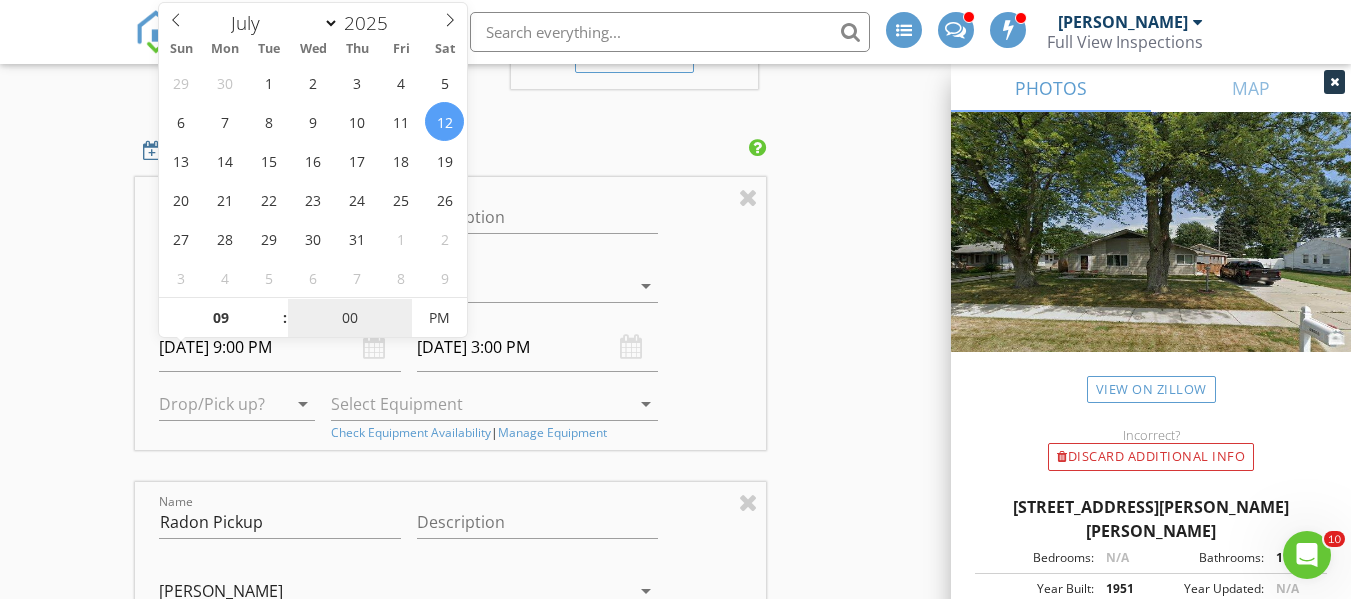 type on "3" 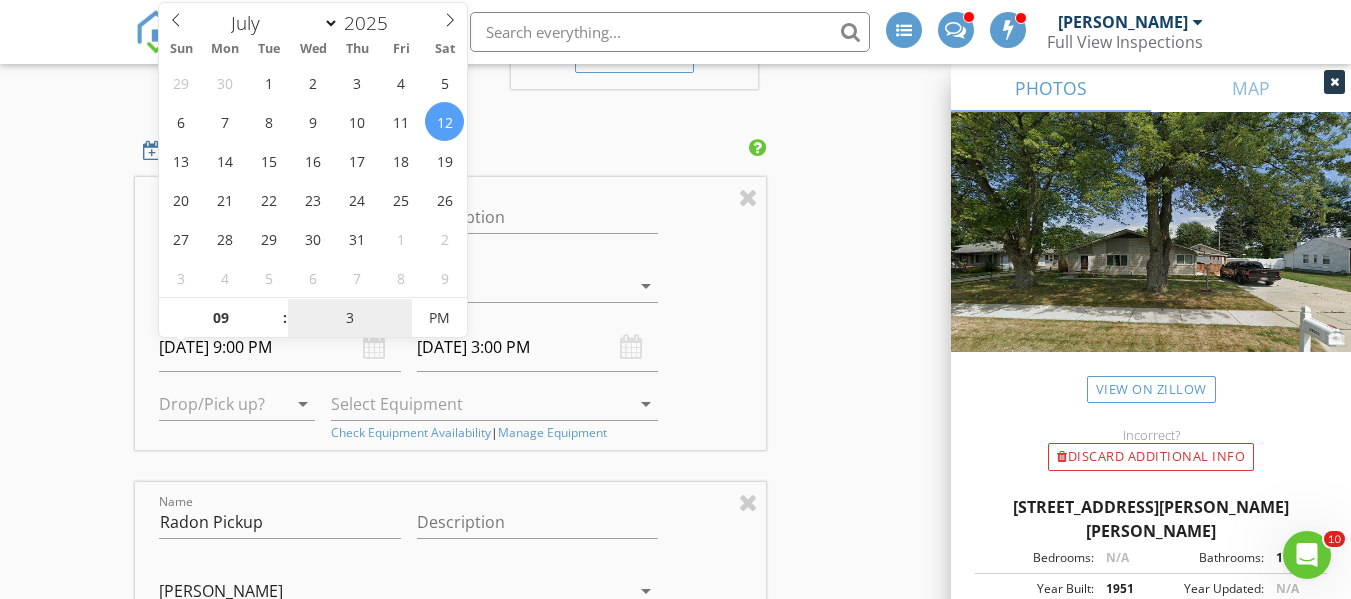 type on "07/12/2025 10:00 PM" 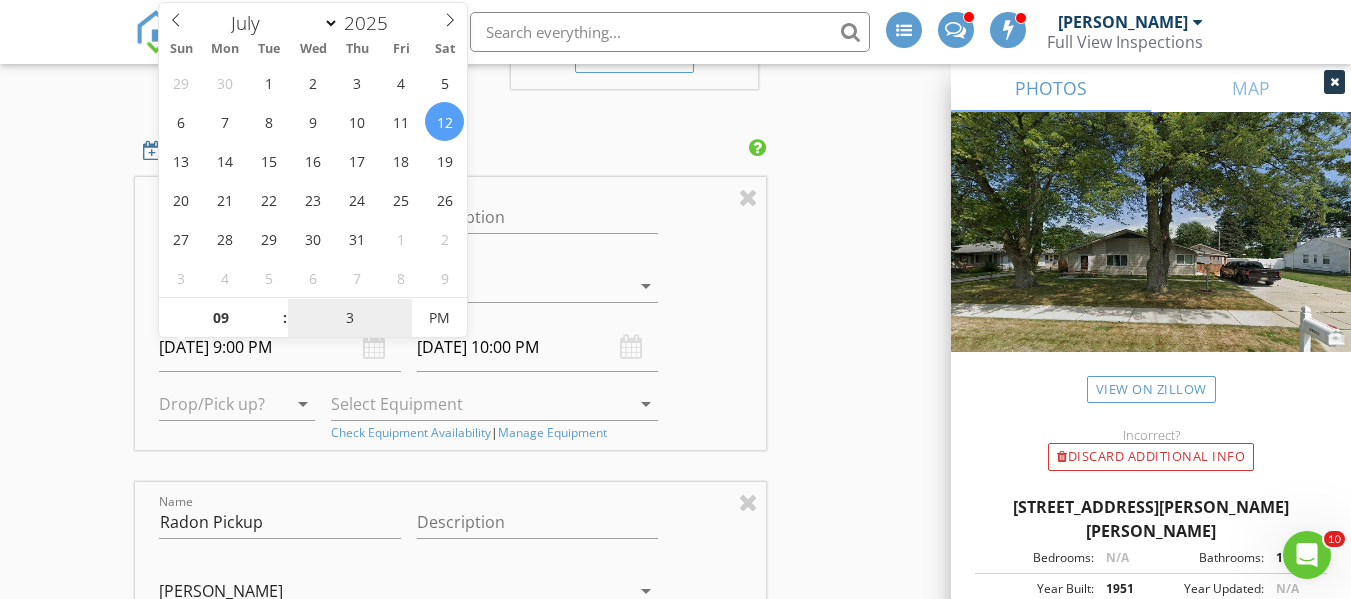type on "30" 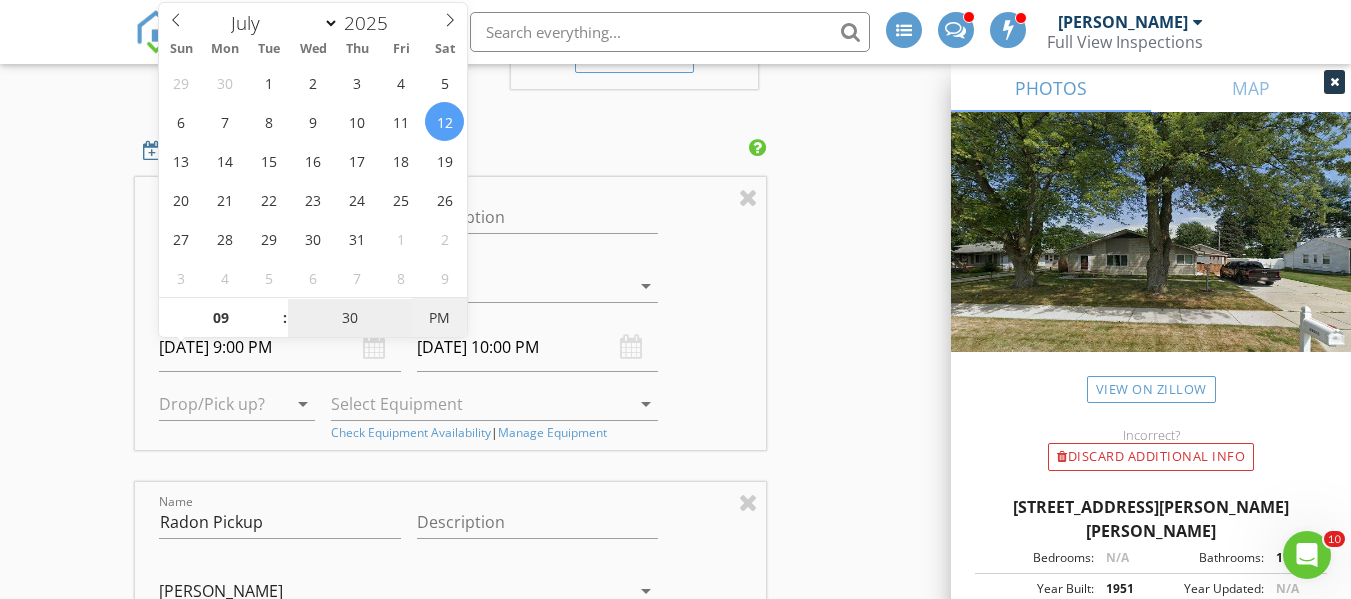 type on "07/12/2025 9:30 AM" 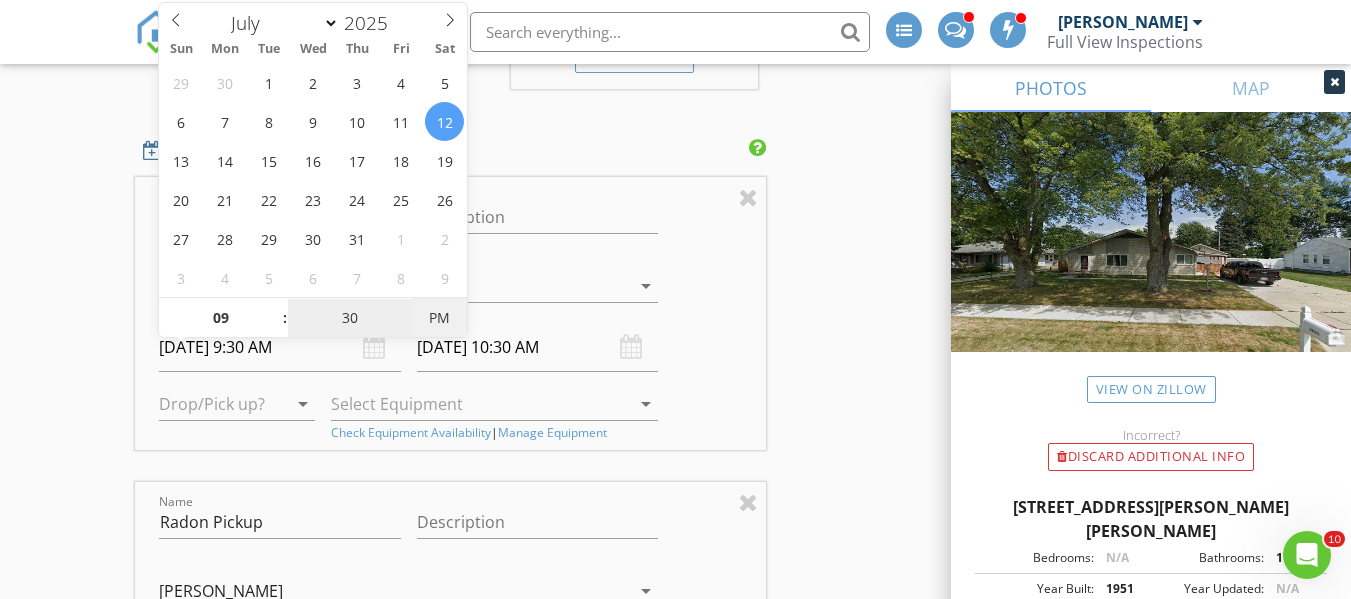 click on "PM" at bounding box center (439, 318) 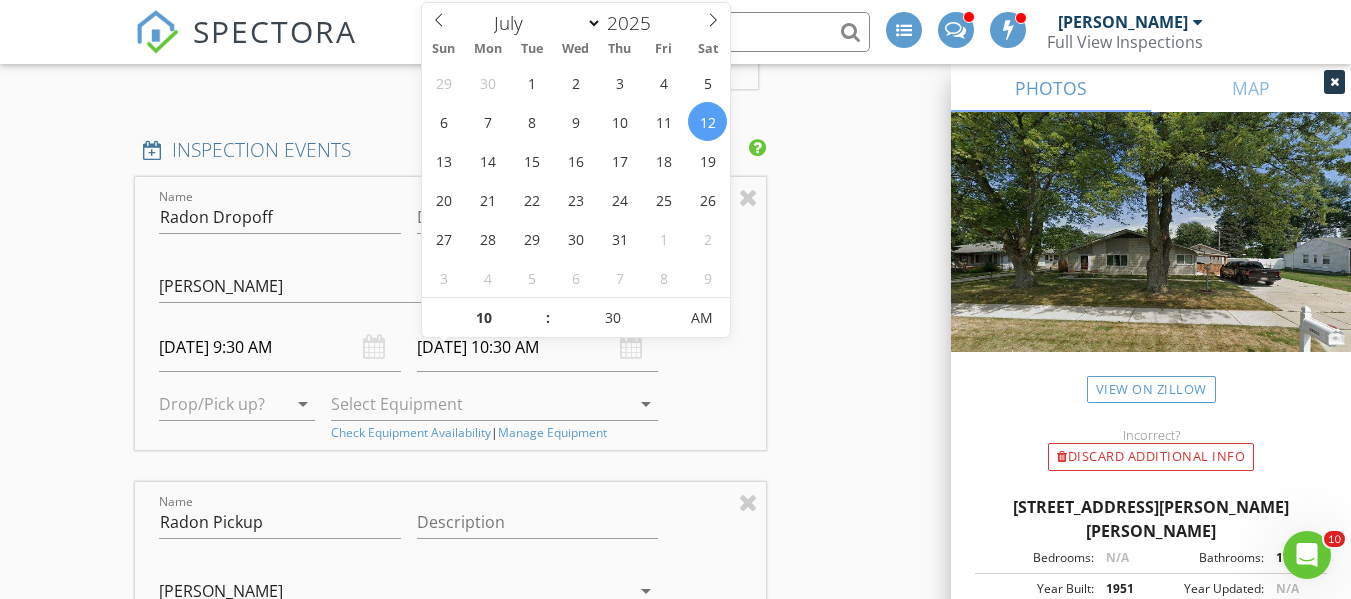click on "07/12/2025 10:30 AM" at bounding box center [538, 347] 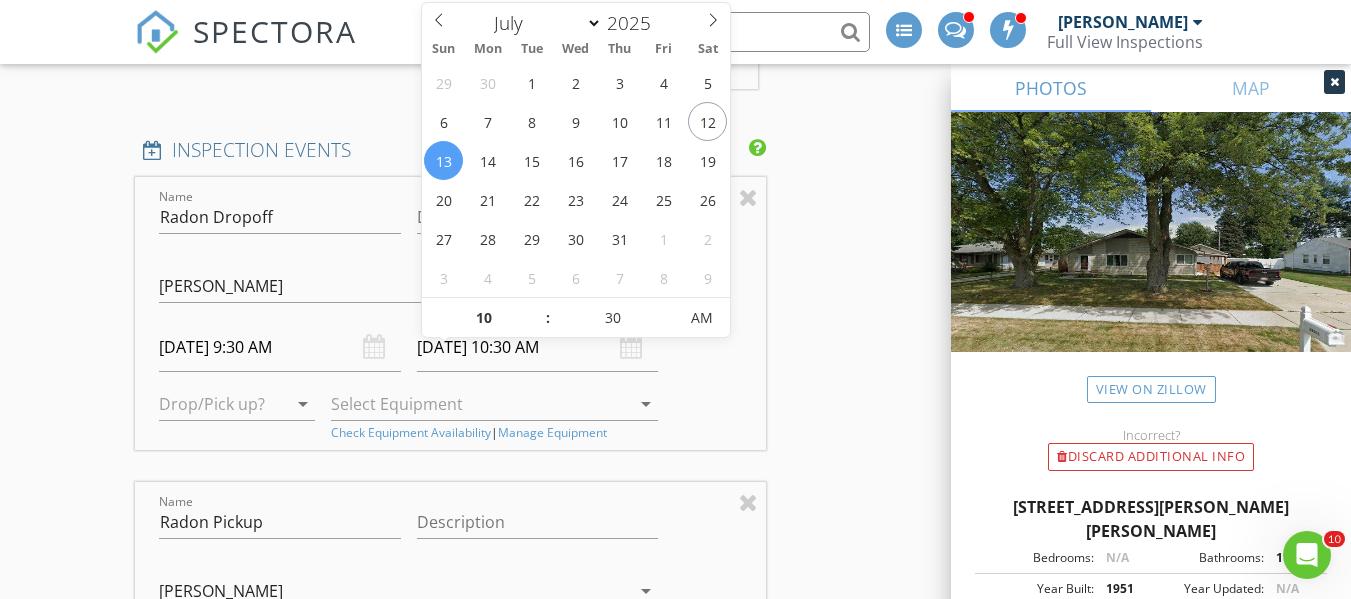 click on "INSPECTOR(S)
check_box   Michael Ross   PRIMARY   Michael Ross arrow_drop_down   check_box_outline_blank Michael Ross specifically requested
Date/Time
07/13/2025 2:00 PM
Location
Address Search       Address 39660 Prentiss St   Unit   City HARRISON TOWNSHIP   State MI   Zip 48045   County Macomb     Square Feet 1504   Year Built 1951   Foundation arrow_drop_down     Michael Ross     5.3 miles     (9 minutes)
client
check_box Enable Client CC email for this inspection   Client Search     check_box_outline_blank Client is a Company/Organization     First Name Larry   Last Name Young   Email Lawrence22.young@gmail.com   CC Email   Phone 586-854-7353   Address   City   State   Zip     Tags         Notes   Private Notes
ADD ADDITIONAL client
SERVICES
check_box" at bounding box center (675, 362) 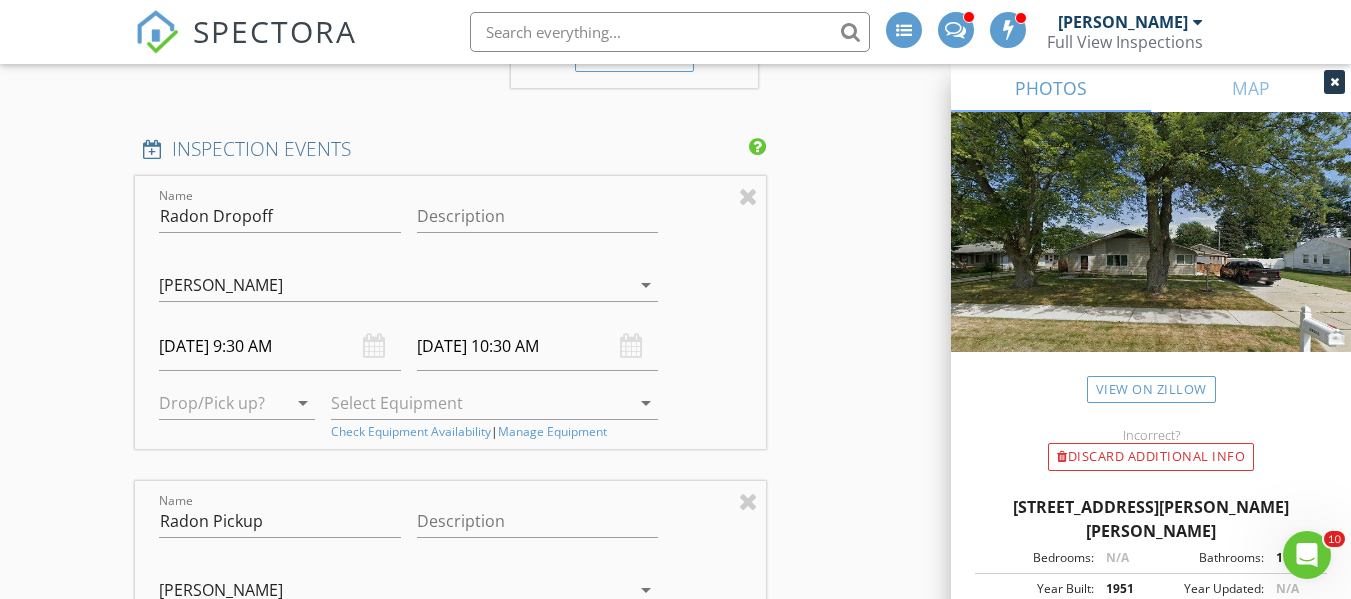 scroll, scrollTop: 2500, scrollLeft: 0, axis: vertical 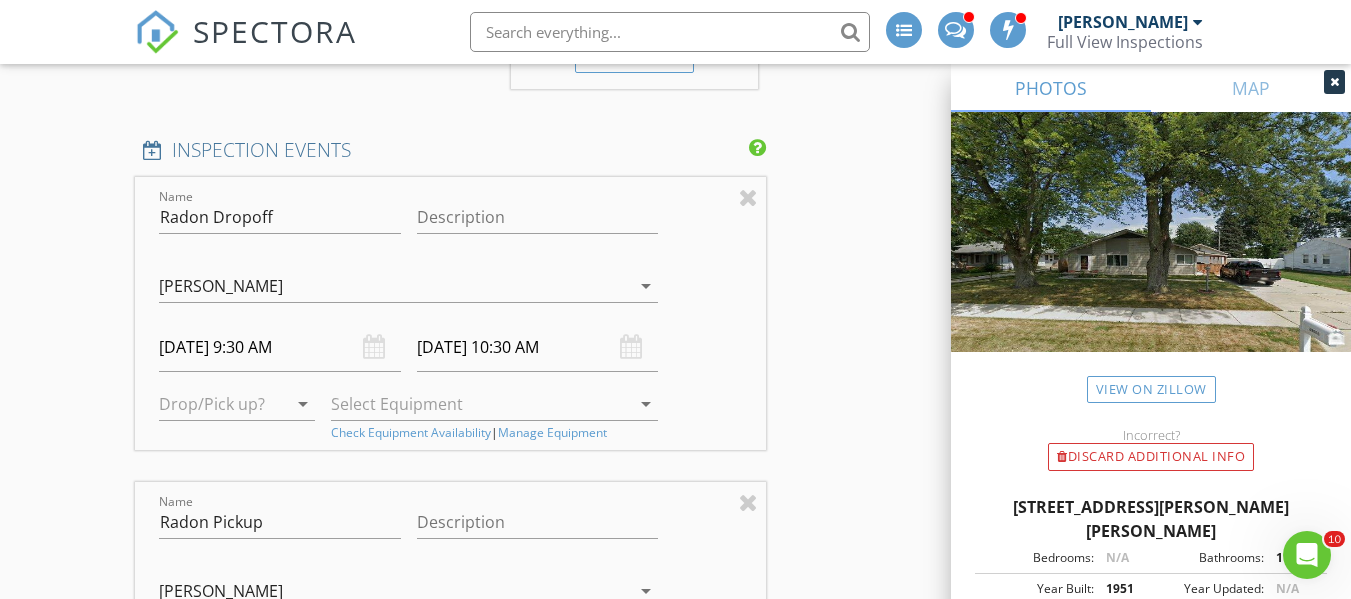 click on "07/13/2025 10:30 AM" at bounding box center [538, 347] 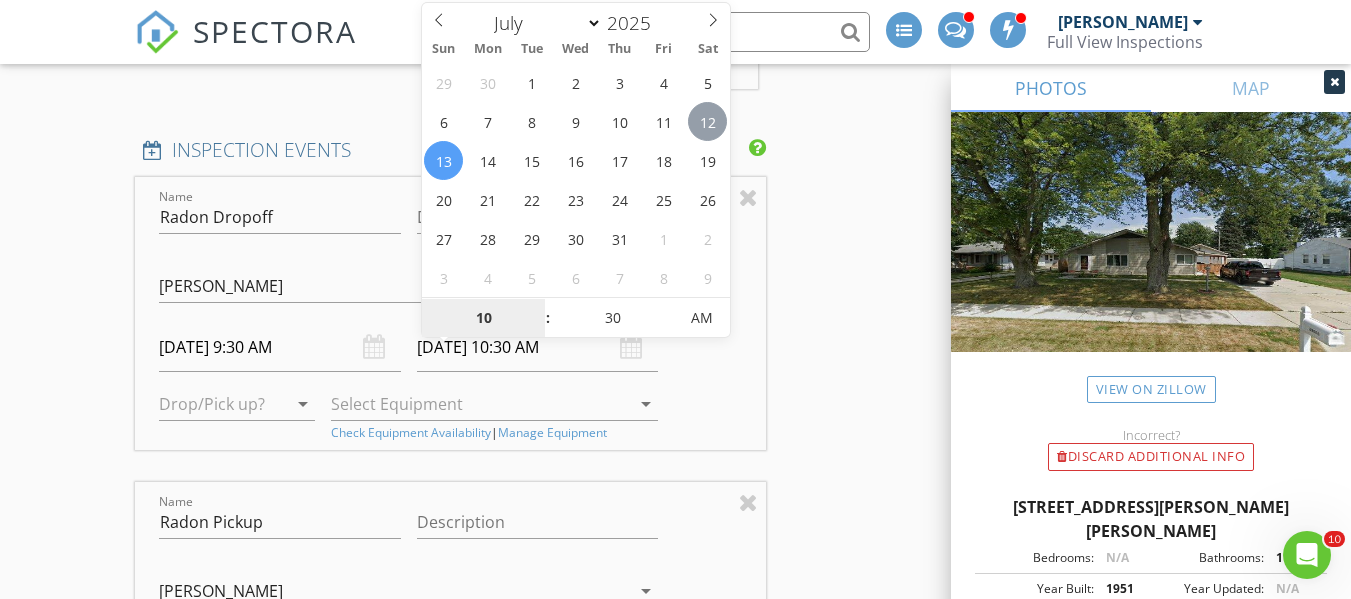 type on "07/12/2025 10:30 AM" 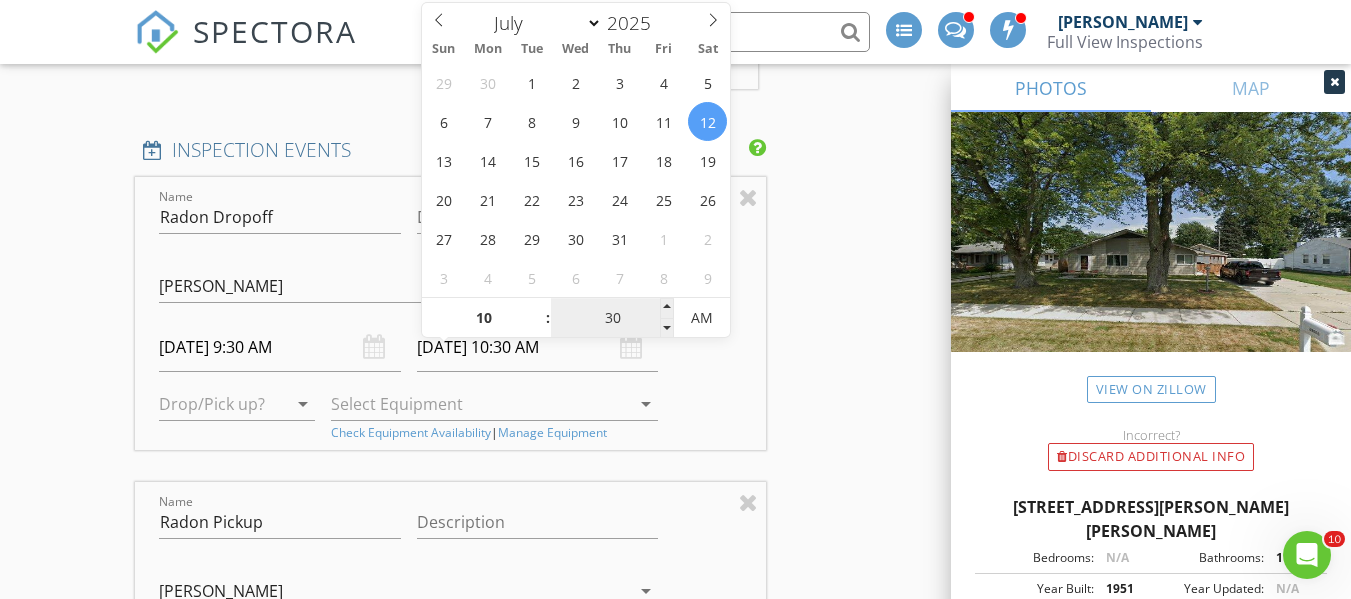 click on "30" at bounding box center [612, 319] 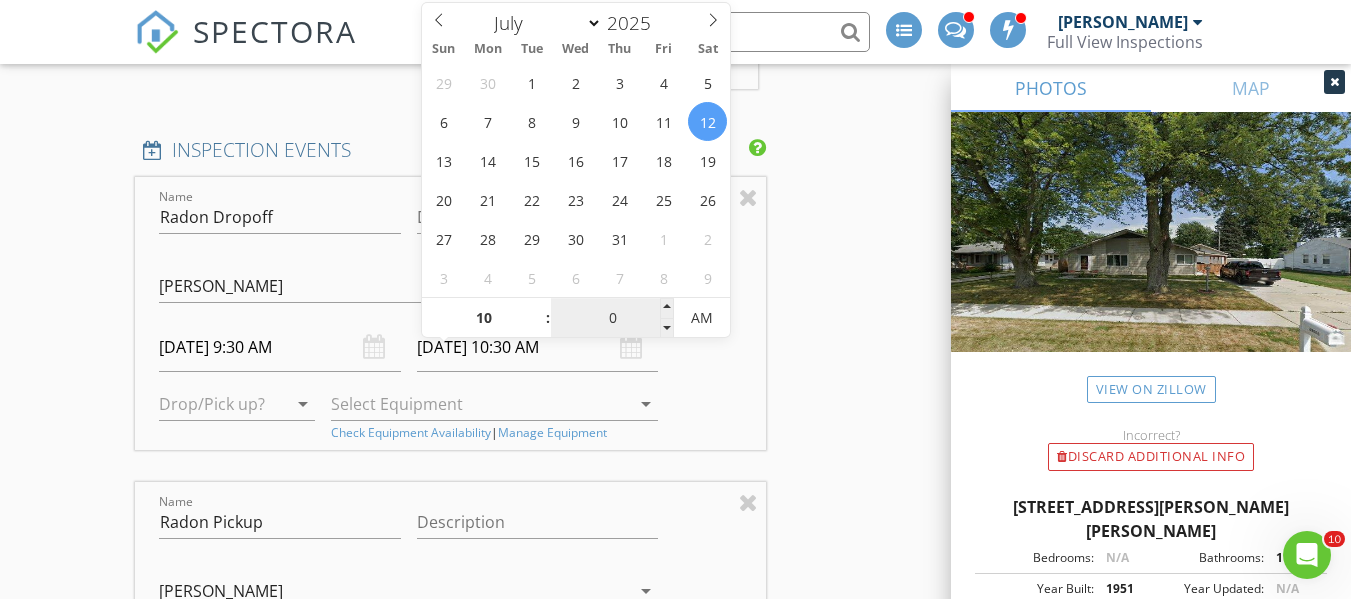 type on "00" 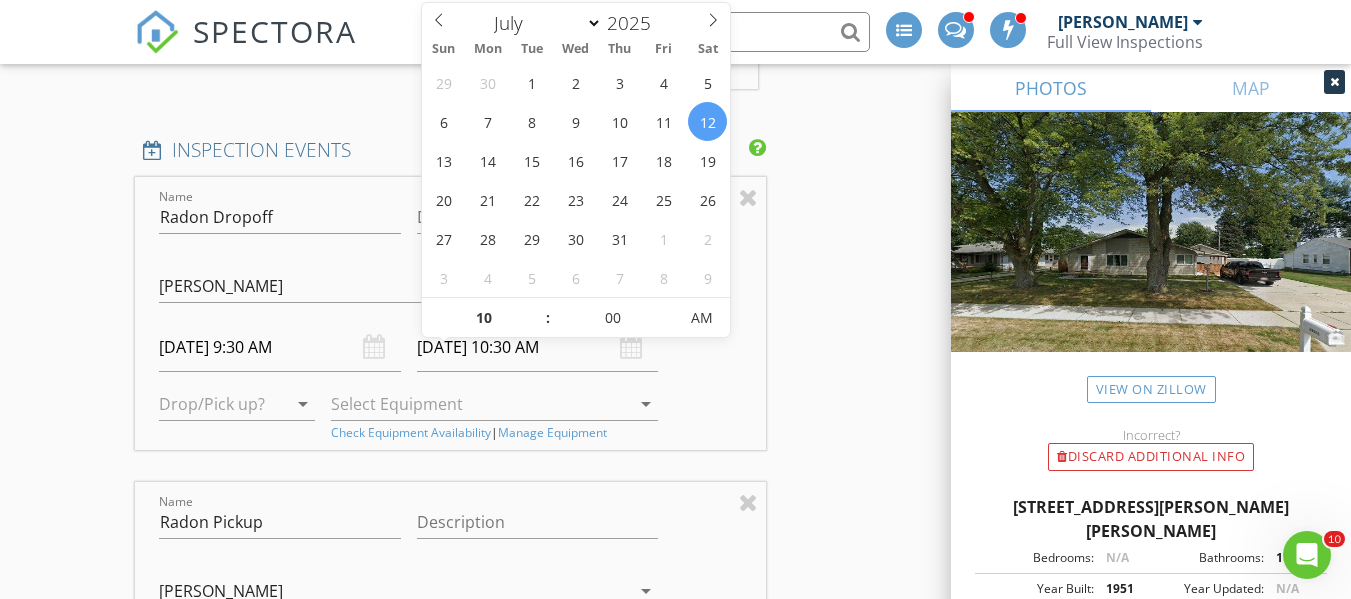 type on "07/12/2025 10:00 AM" 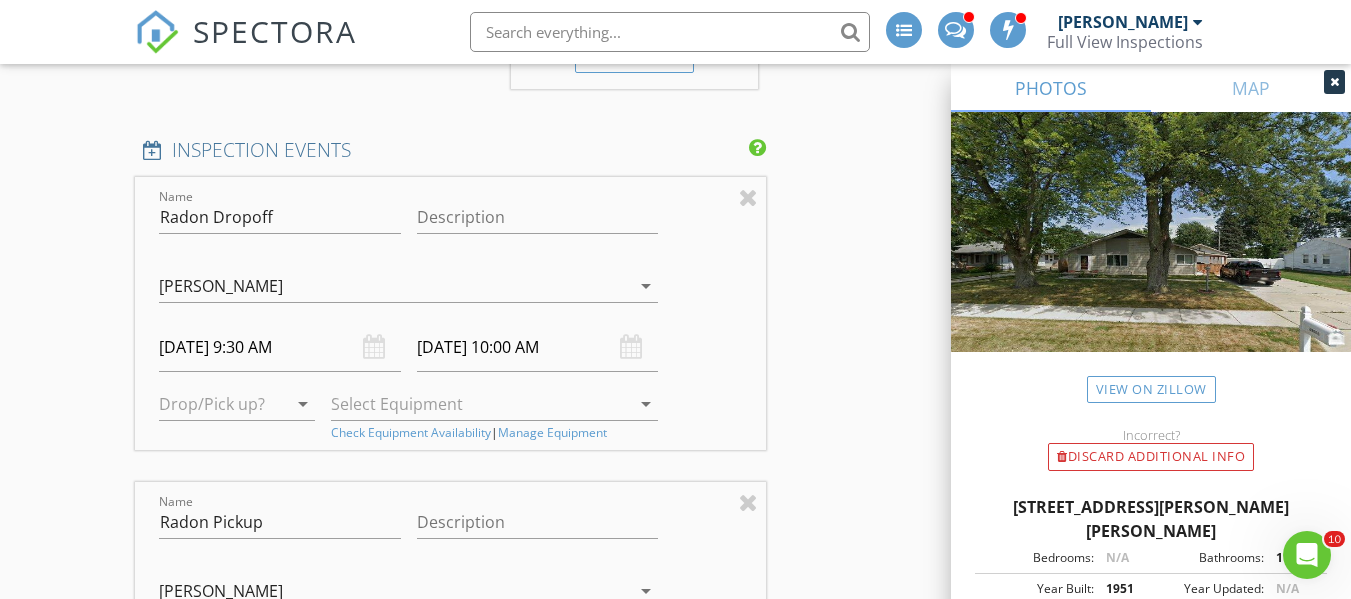 click on "Name Radon Dropoff   Description     Michael Ross Michael Ross arrow_drop_down     07/12/2025 9:30 AM   07/12/2025 10:00 AM   arrow_drop_down   check_box_outline_blank Radon Tester #1 check_box_outline_blank Radon Tester #2 arrow_drop_down   Check Equipment Availability
|
Manage Equipment" at bounding box center (450, 313) 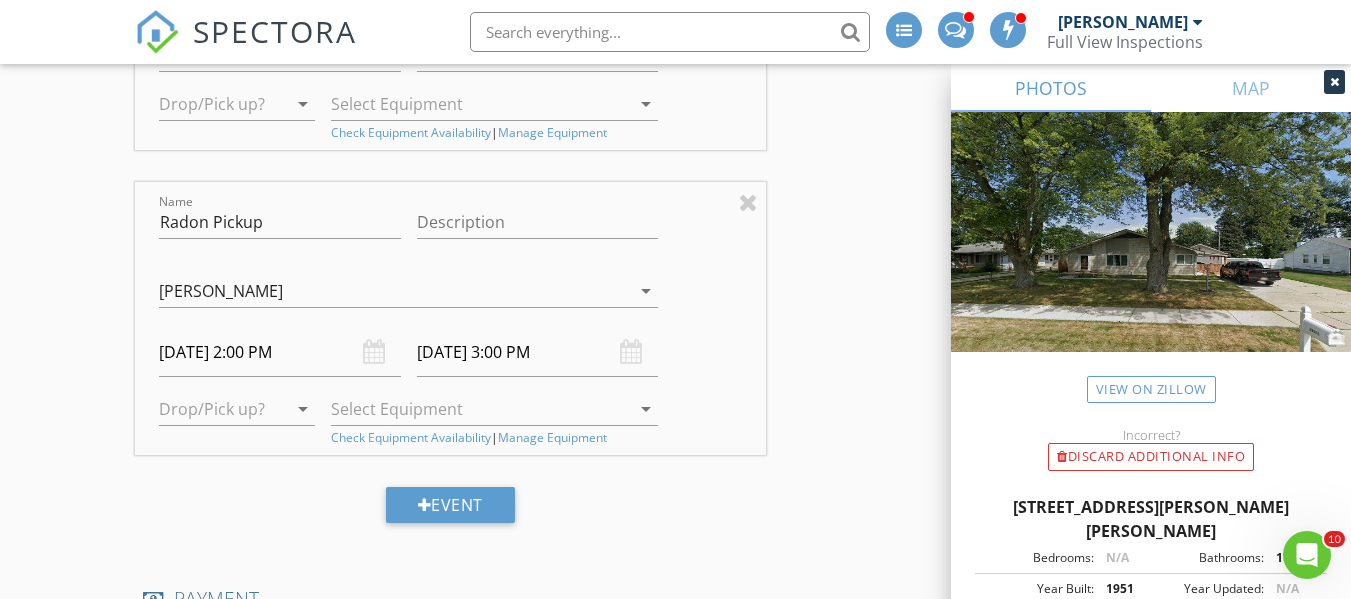 click on "07/13/2025 2:00 PM" at bounding box center (280, 352) 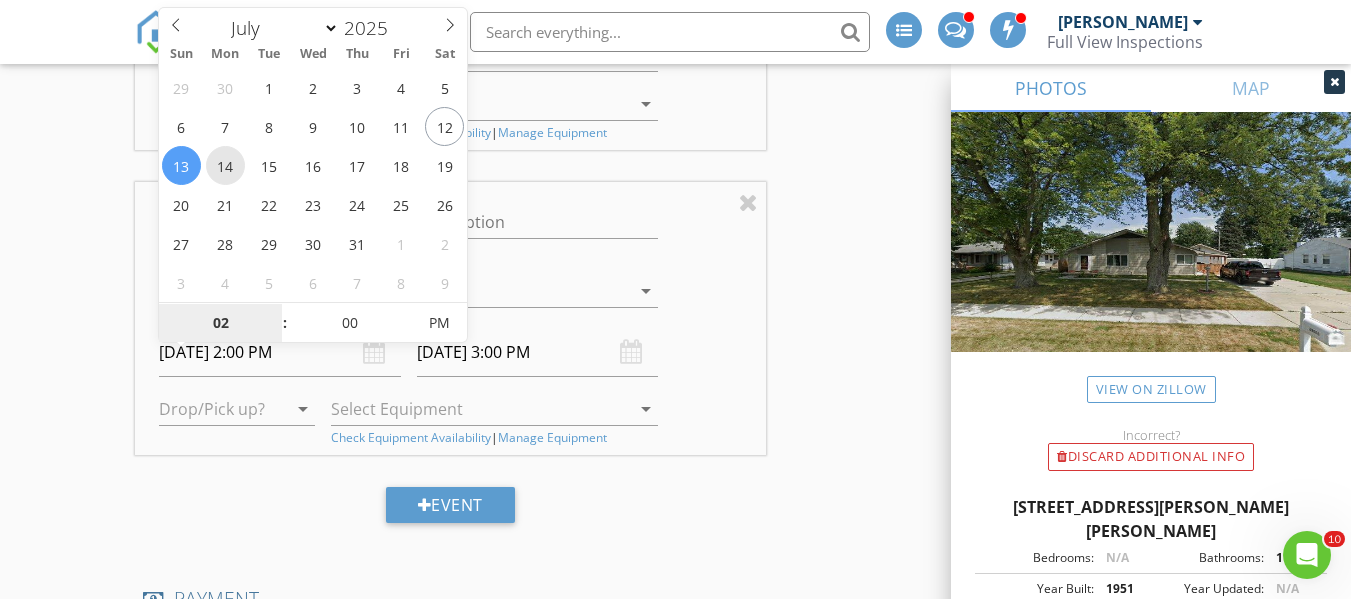 type on "07/14/2025 2:00 PM" 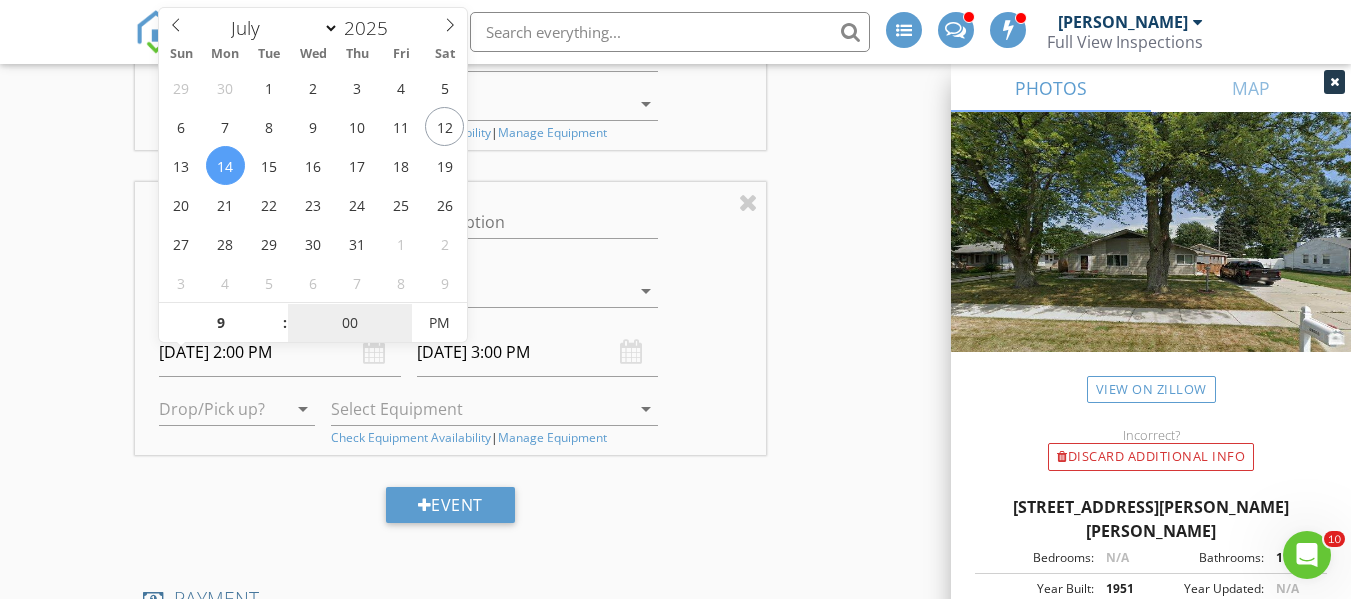 type on "09" 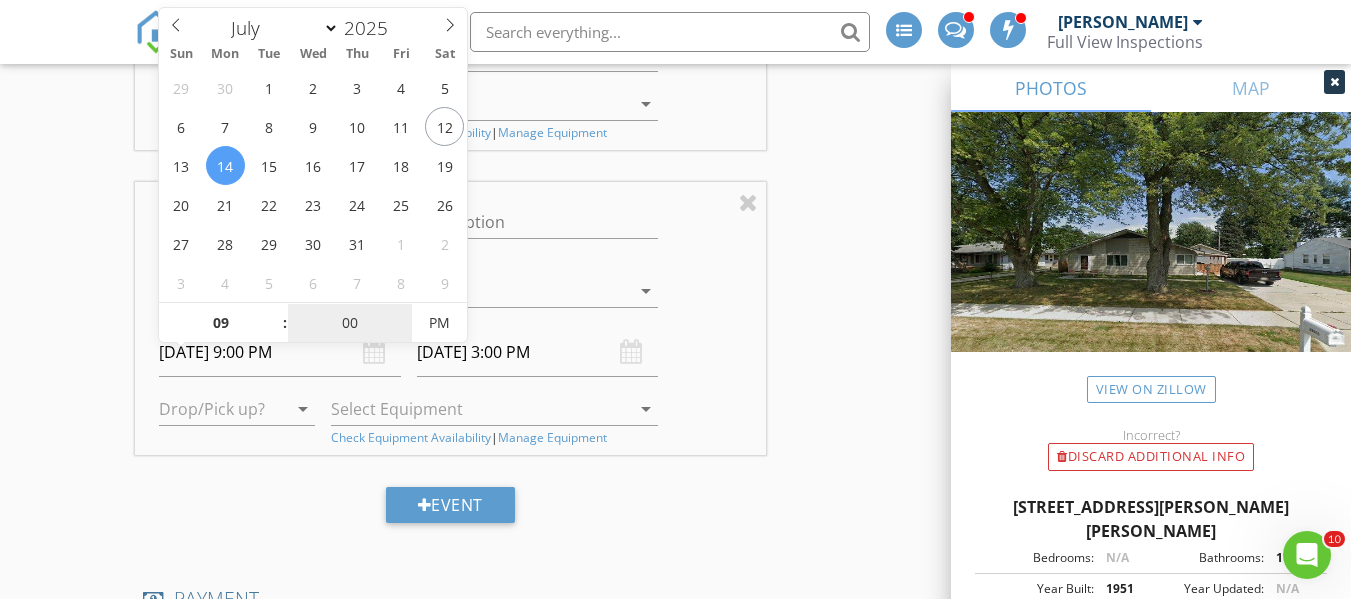 type on "10" 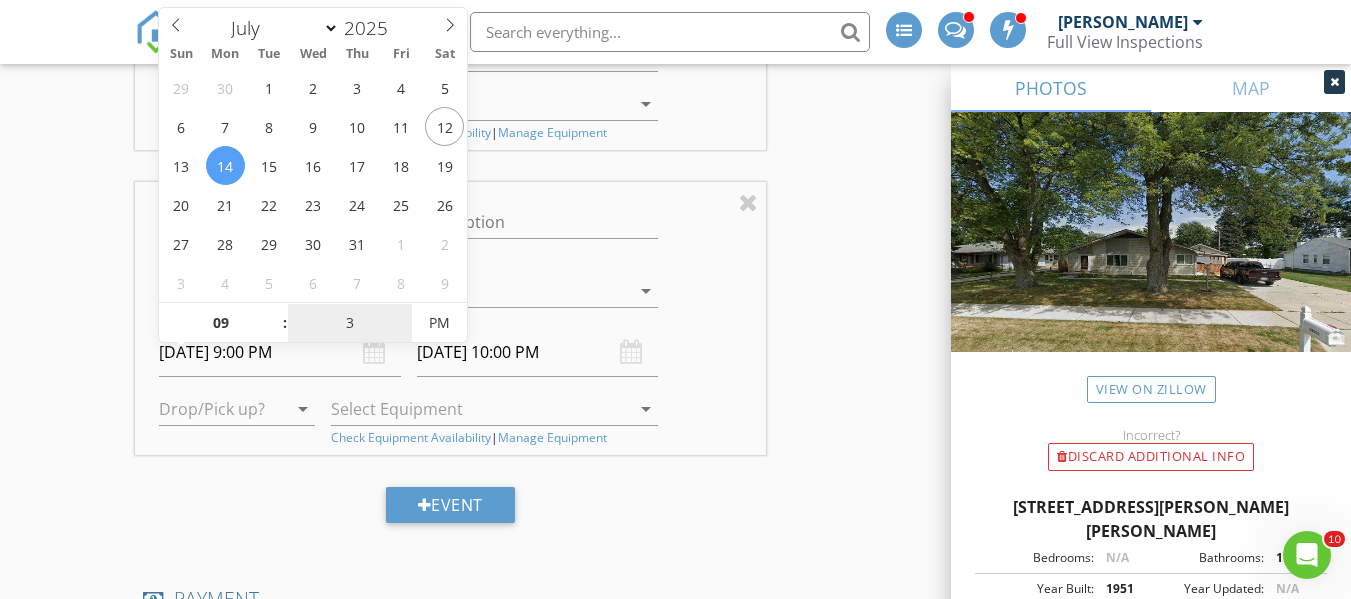 type on "30" 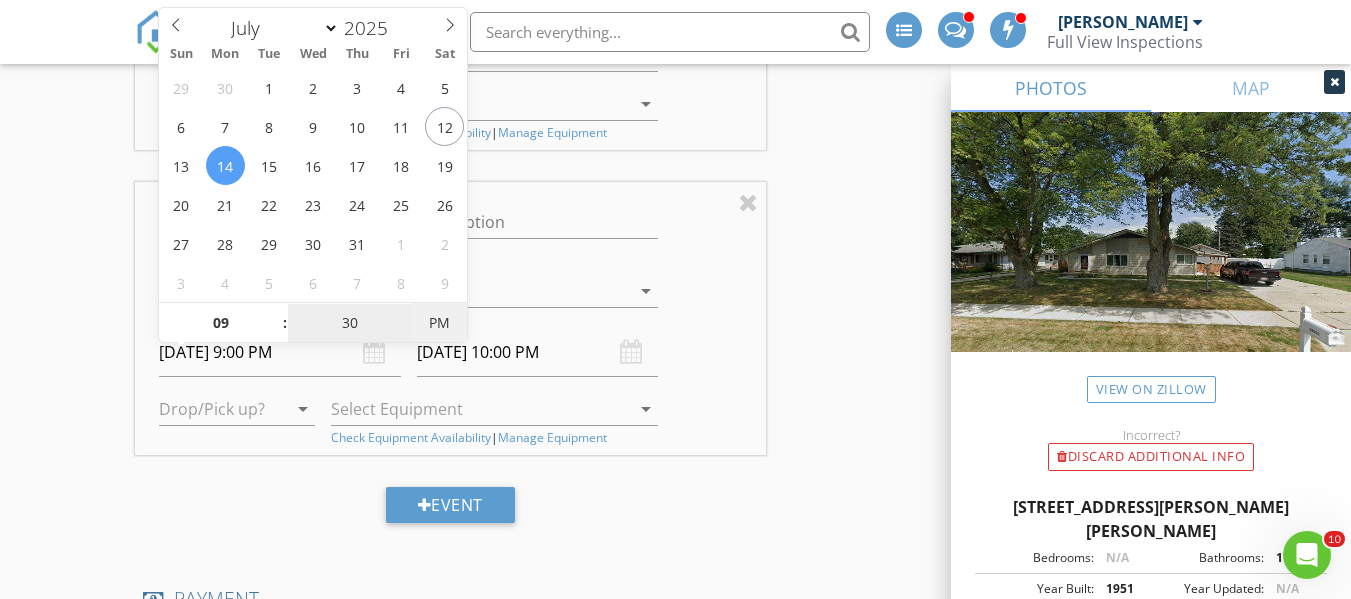 type on "30" 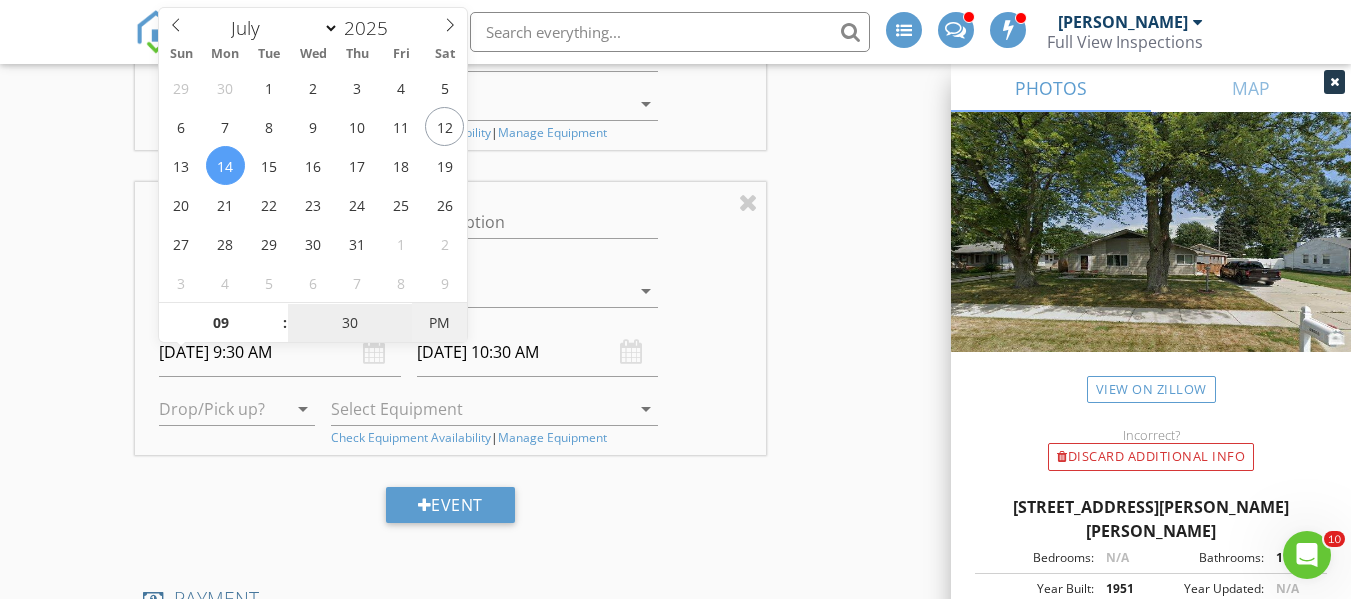click on "PM" at bounding box center [439, 323] 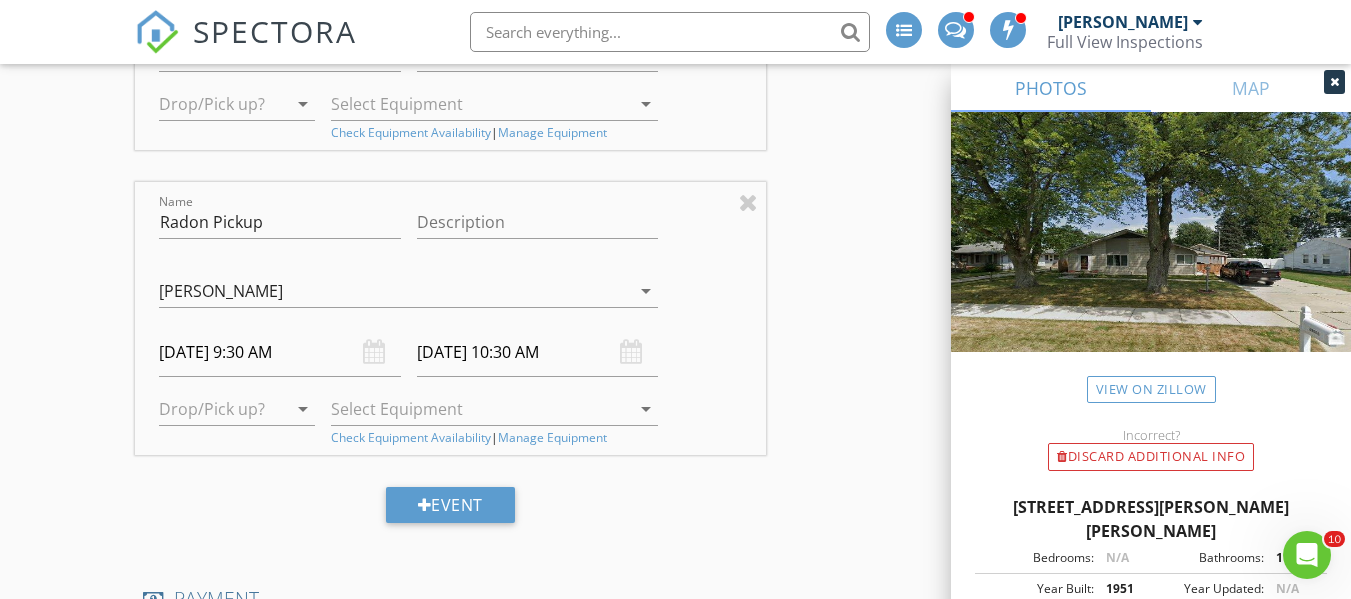 click on "Name Radon Pickup   Description     Michael Ross Michael Ross arrow_drop_down     07/14/2025 9:30 AM   07/14/2025 10:30 AM   arrow_drop_down   check_box_outline_blank Radon Tester #1 check_box_outline_blank Radon Tester #2 arrow_drop_down   Check Equipment Availability
|
Manage Equipment" at bounding box center (450, 318) 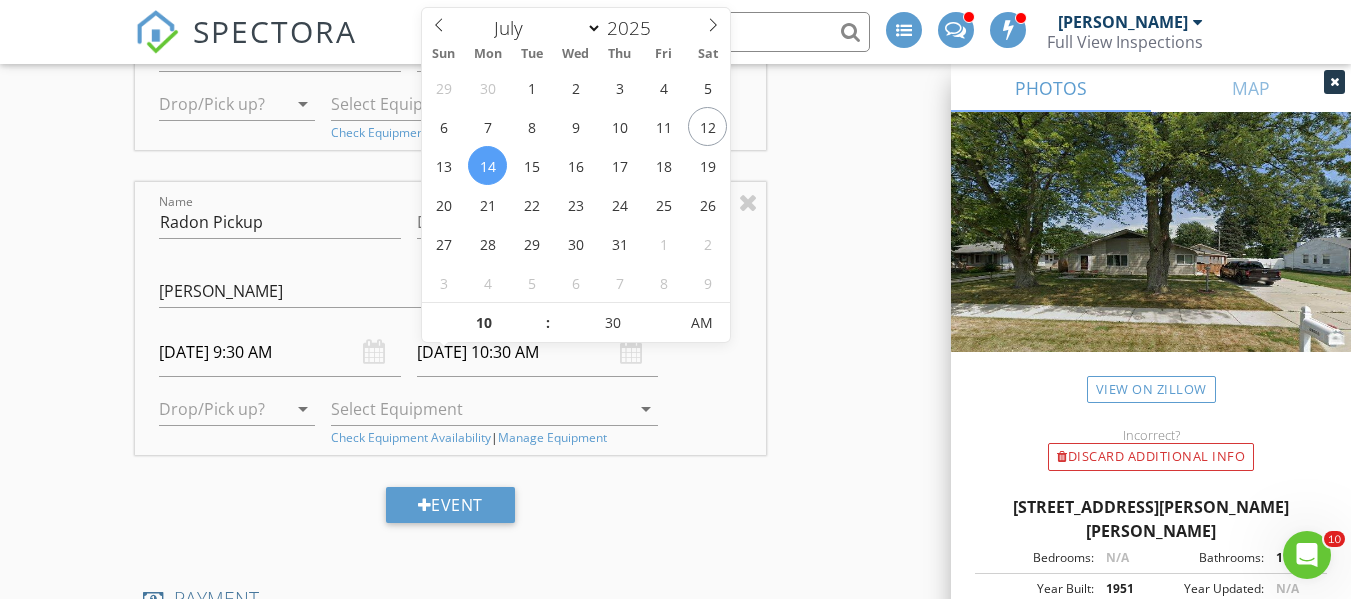 click on "07/14/2025 10:30 AM" at bounding box center [538, 352] 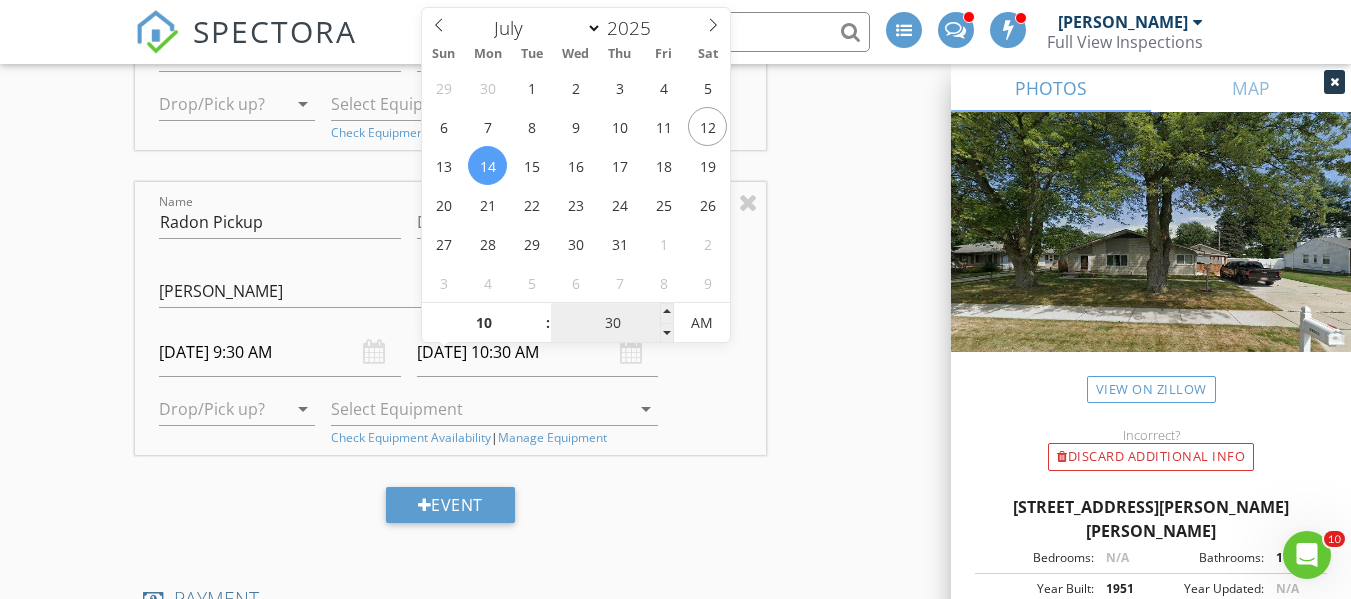 click on "30" at bounding box center [612, 324] 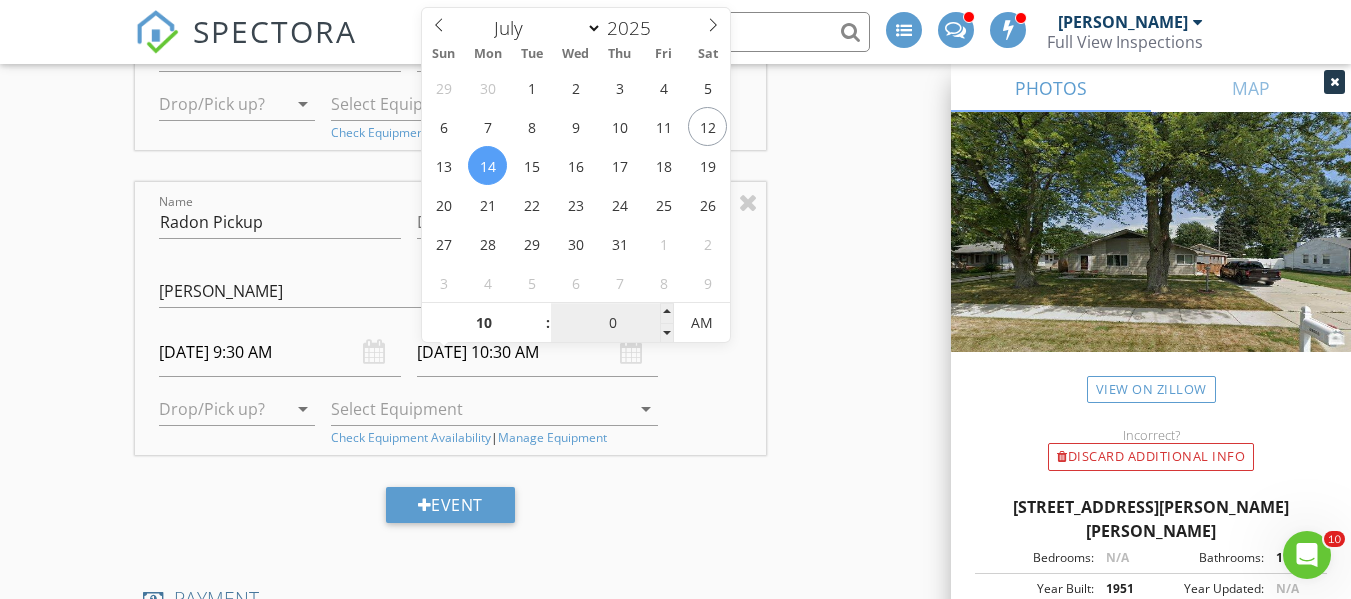 type on "00" 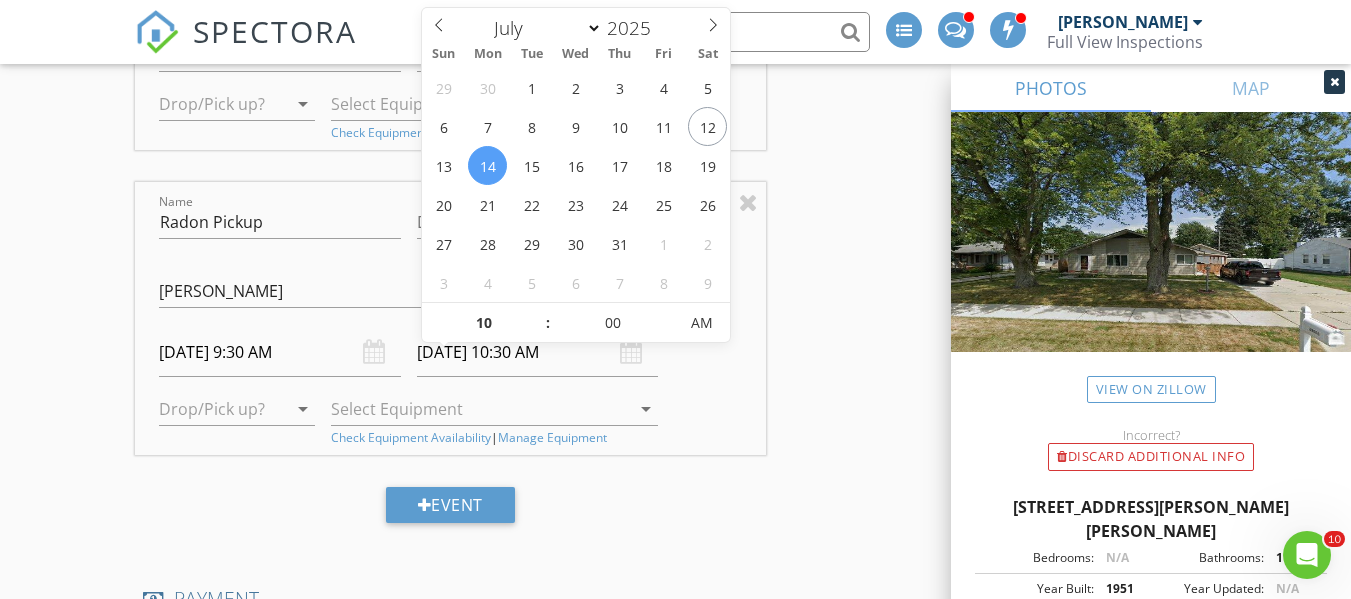 type on "07/14/2025 10:00 AM" 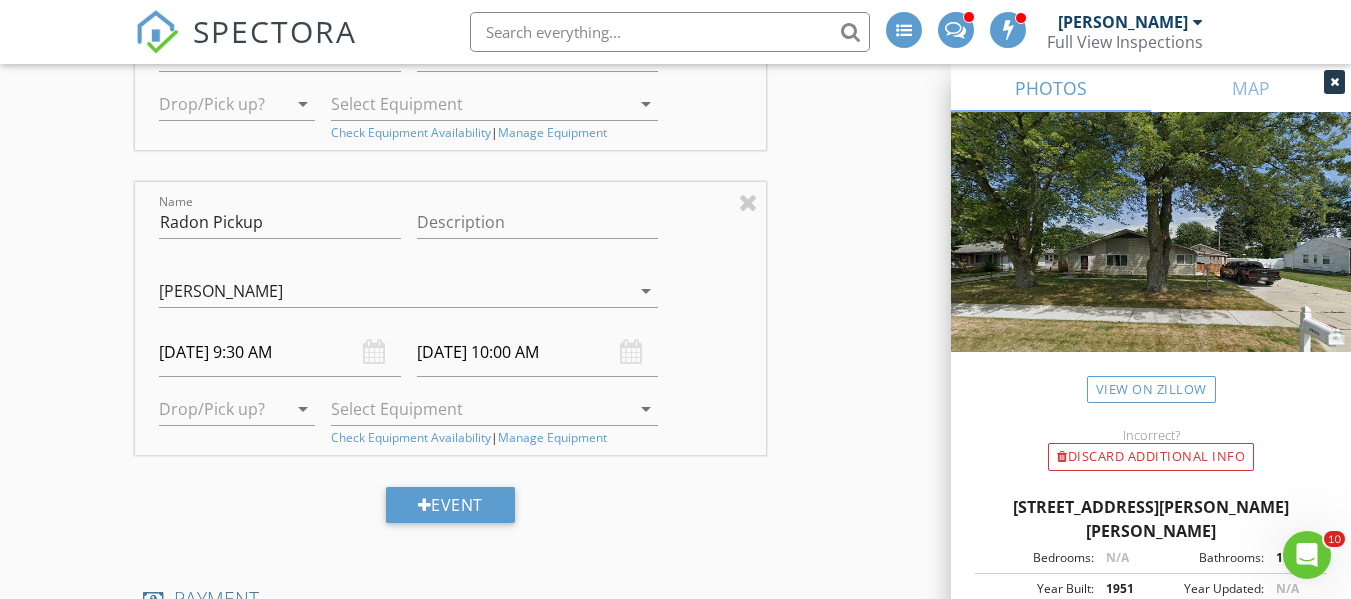 click on "INSPECTOR(S)
check_box   Michael Ross   PRIMARY   Michael Ross arrow_drop_down   check_box_outline_blank Michael Ross specifically requested
Date/Time
07/13/2025 2:00 PM
Location
Address Search       Address 39660 Prentiss St   Unit   City HARRISON TOWNSHIP   State MI   Zip 48045   County Macomb     Square Feet 1504   Year Built 1951   Foundation arrow_drop_down     Michael Ross     5.3 miles     (9 minutes)
client
check_box Enable Client CC email for this inspection   Client Search     check_box_outline_blank Client is a Company/Organization     First Name Larry   Last Name Young   Email Lawrence22.young@gmail.com   CC Email   Phone 586-854-7353   Address   City   State   Zip     Tags         Notes   Private Notes
ADD ADDITIONAL client
SERVICES
check_box" at bounding box center (675, 62) 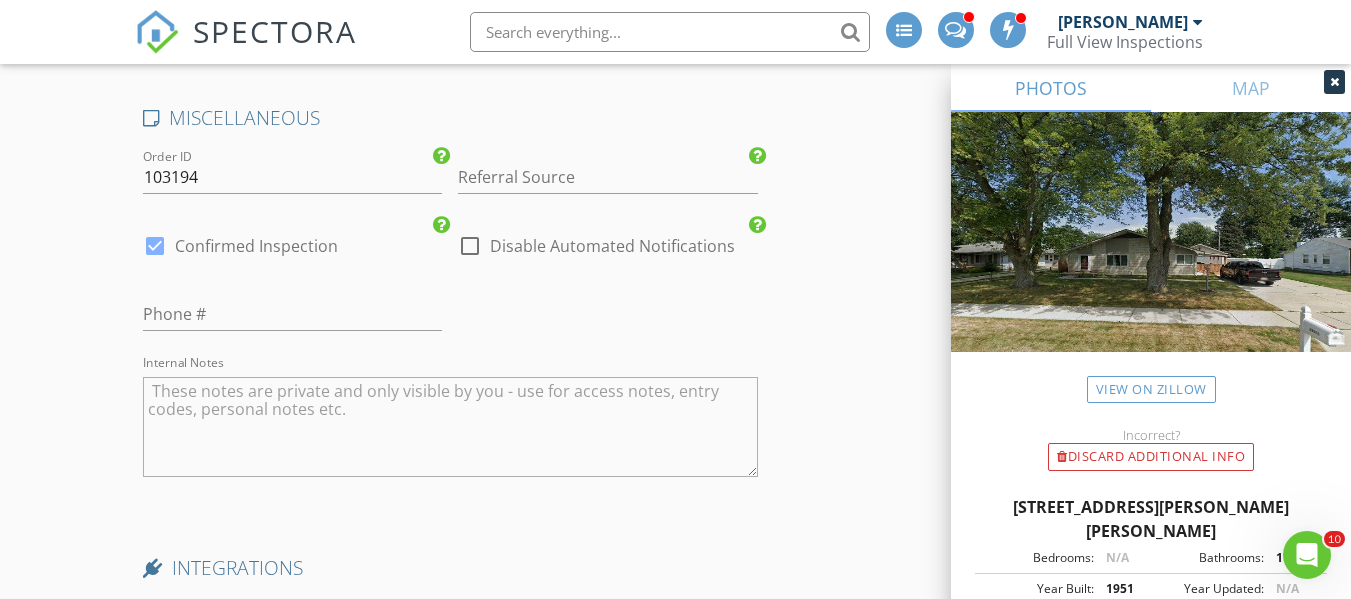 scroll, scrollTop: 4100, scrollLeft: 0, axis: vertical 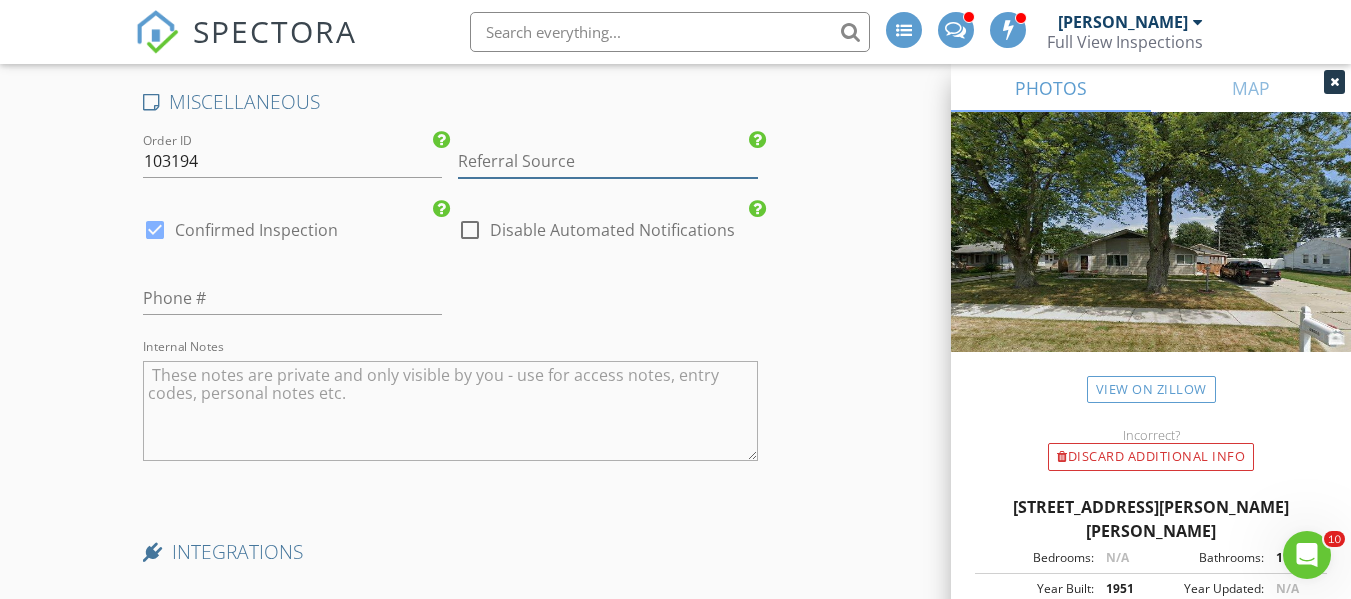 click at bounding box center [607, 161] 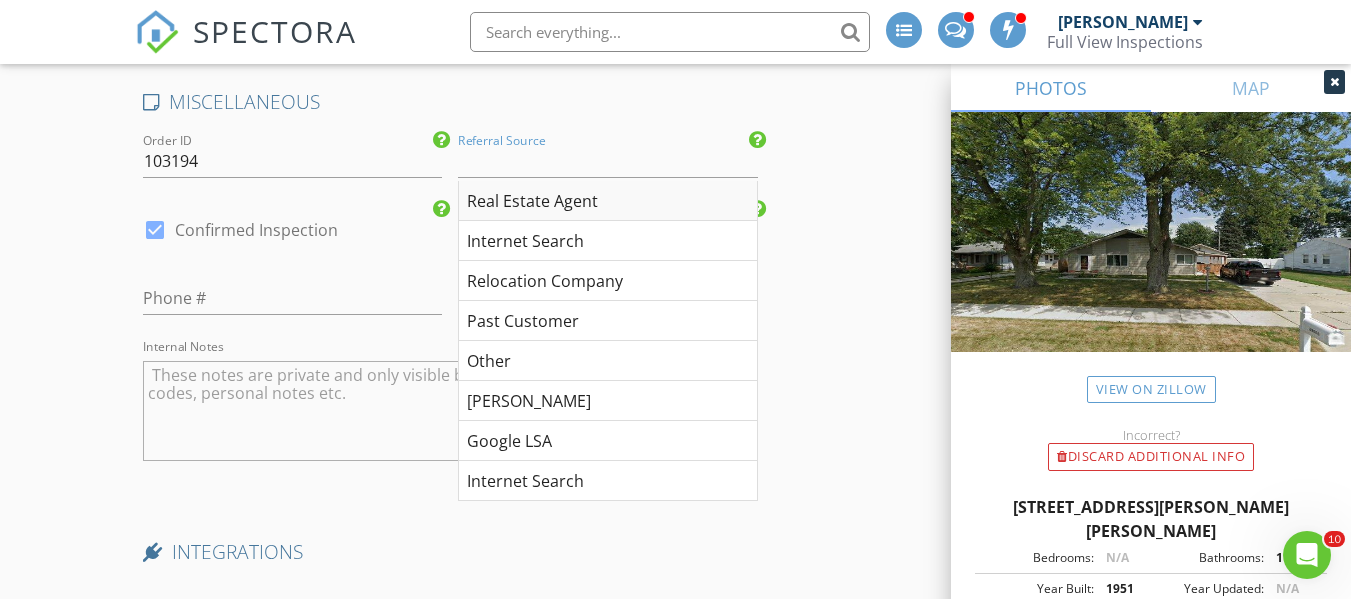 click on "Real Estate Agent" at bounding box center (607, 201) 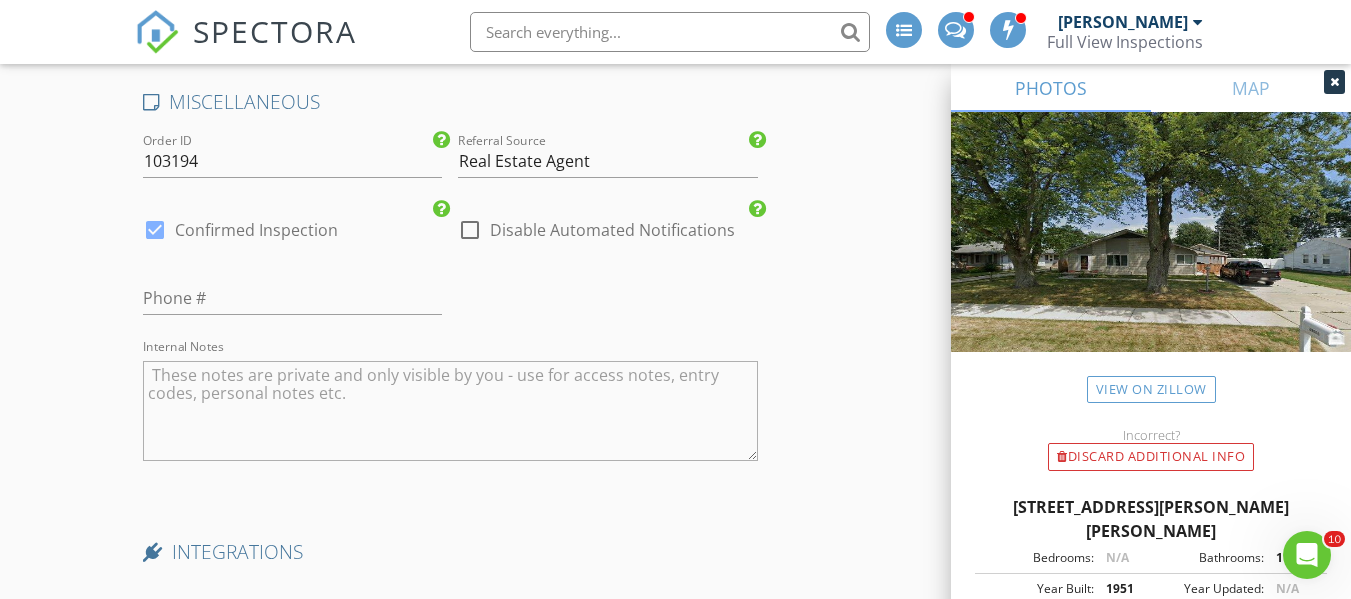 click on "INSPECTOR(S)
check_box   Michael Ross   PRIMARY   Michael Ross arrow_drop_down   check_box_outline_blank Michael Ross specifically requested
Date/Time
07/13/2025 2:00 PM
Location
Address Search       Address 39660 Prentiss St   Unit   City HARRISON TOWNSHIP   State MI   Zip 48045   County Macomb     Square Feet 1504   Year Built 1951   Foundation arrow_drop_down     Michael Ross     5.3 miles     (9 minutes)
client
check_box Enable Client CC email for this inspection   Client Search     check_box_outline_blank Client is a Company/Organization     First Name Larry   Last Name Young   Email Lawrence22.young@gmail.com   CC Email   Phone 586-854-7353   Address   City   State   Zip     Tags         Notes   Private Notes
ADD ADDITIONAL client
SERVICES
check_box" at bounding box center [675, -1238] 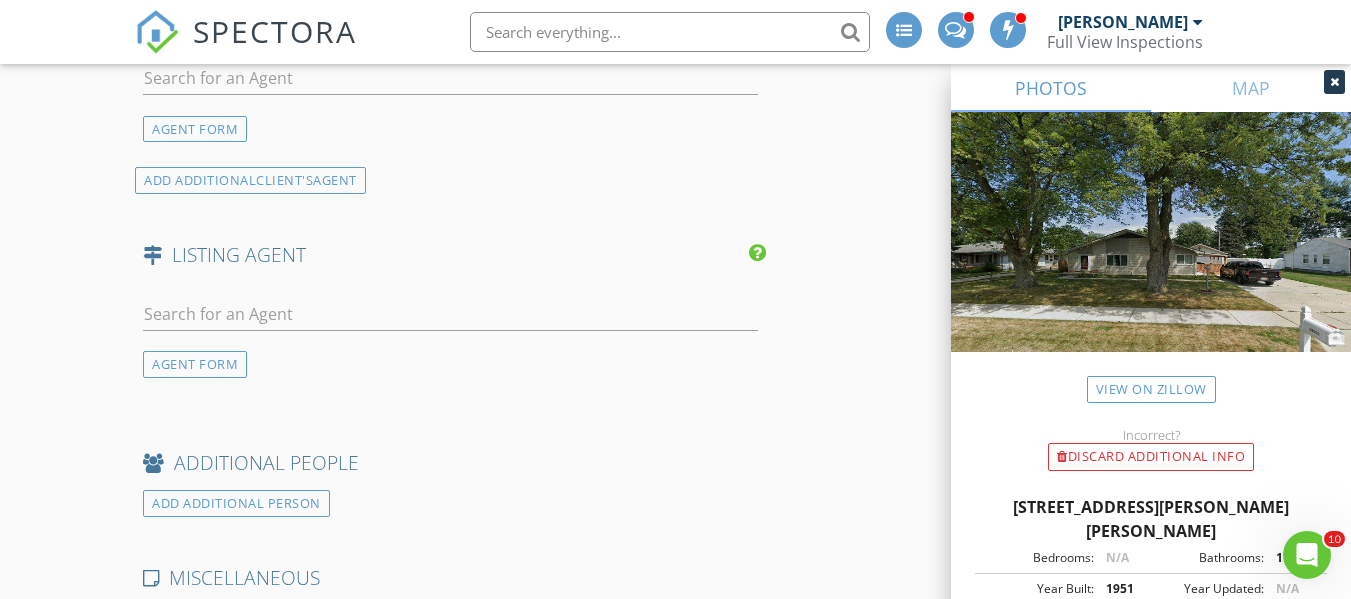 scroll, scrollTop: 3300, scrollLeft: 0, axis: vertical 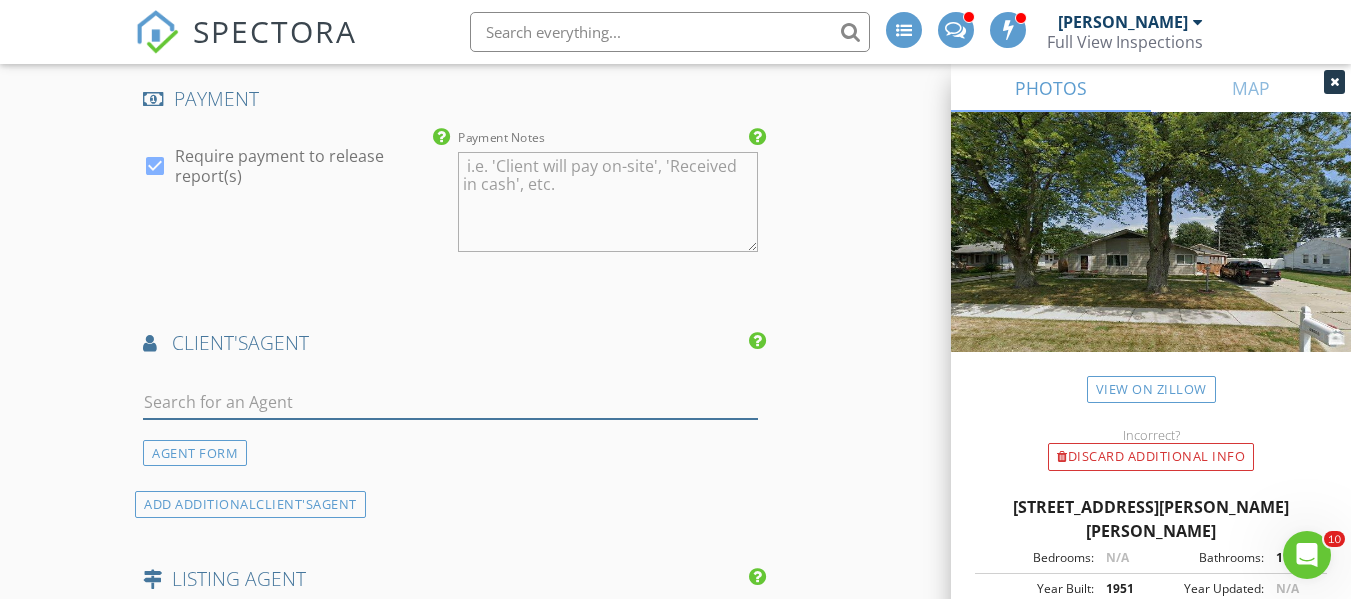 click at bounding box center [450, 402] 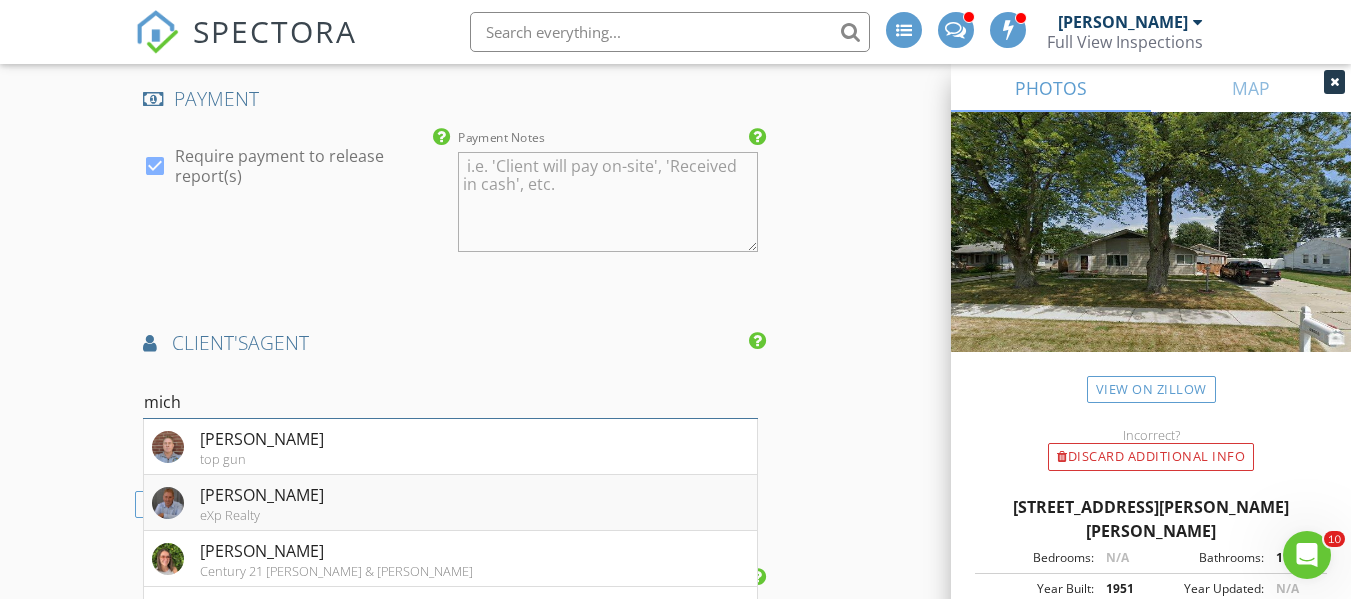 type on "mich" 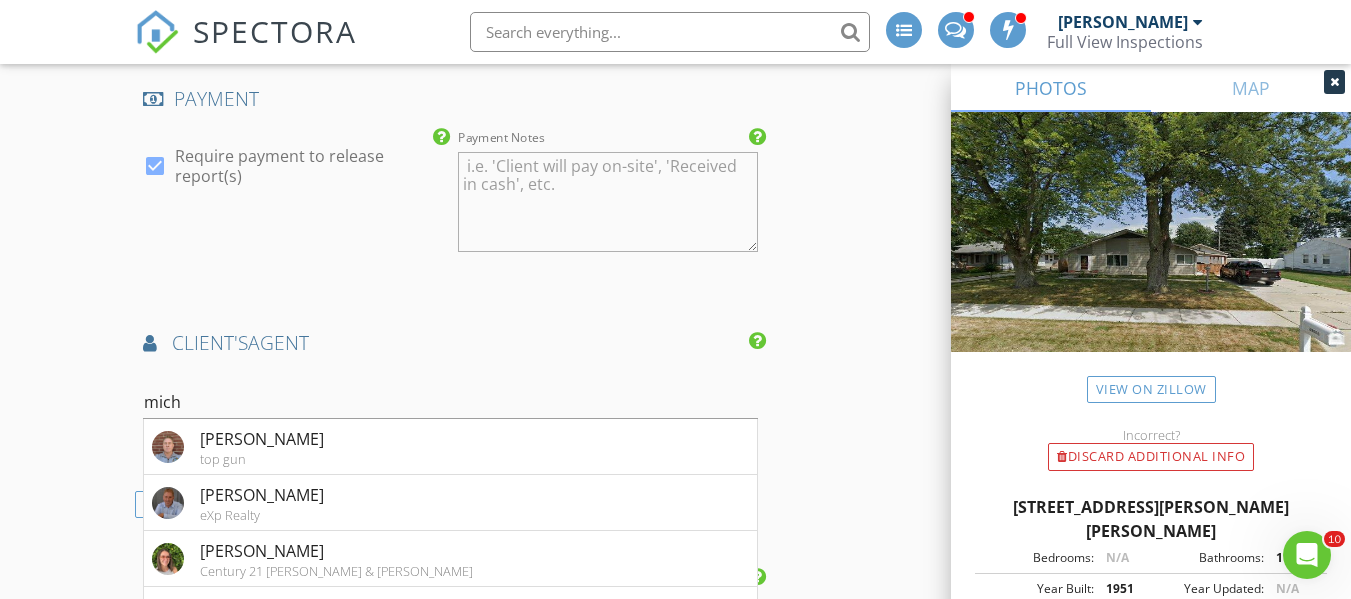 click on "[PERSON_NAME]" at bounding box center (262, 495) 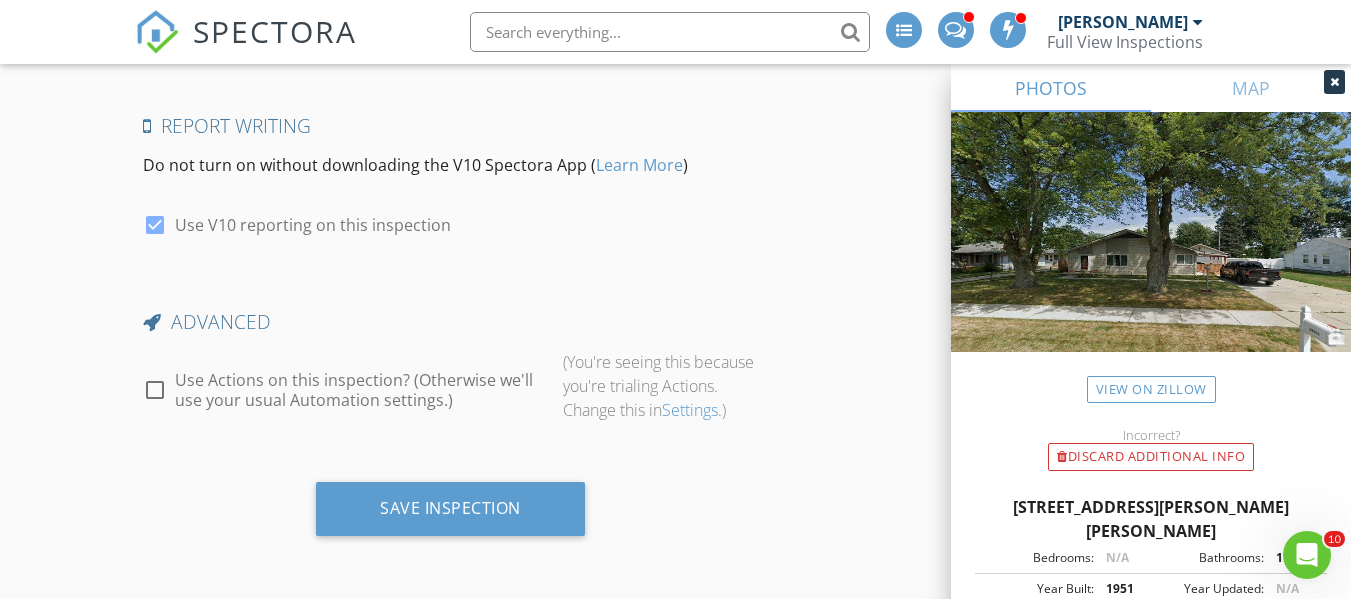 scroll, scrollTop: 5223, scrollLeft: 0, axis: vertical 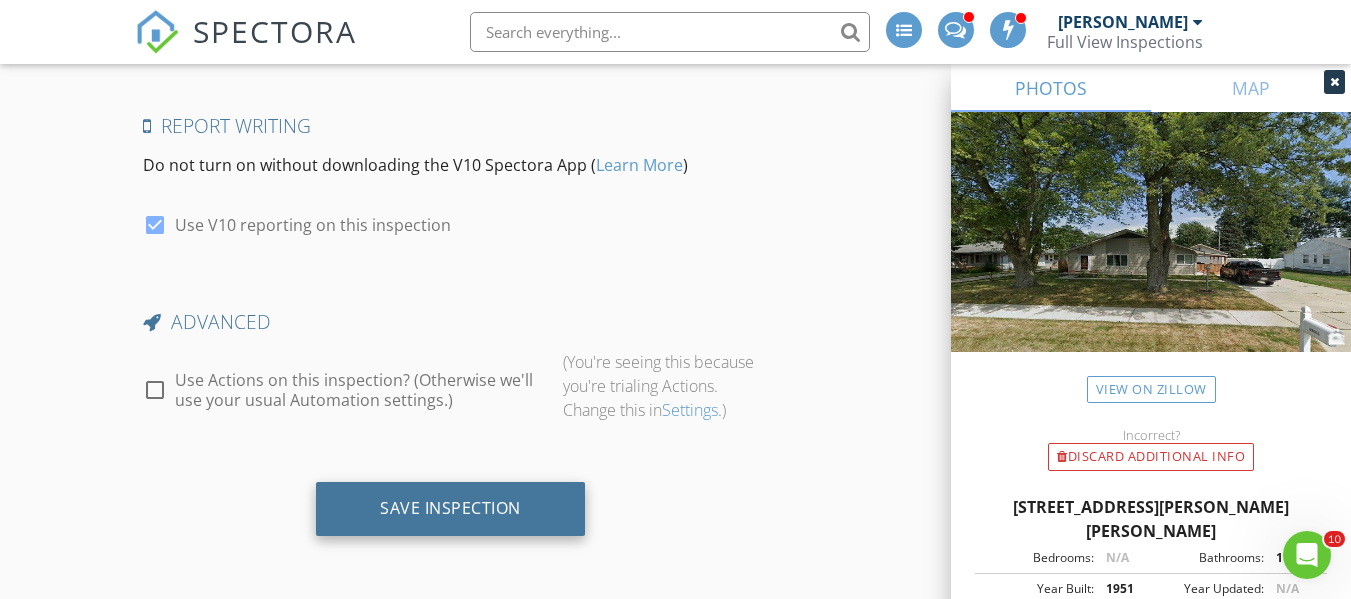 click on "Save Inspection" at bounding box center [450, 508] 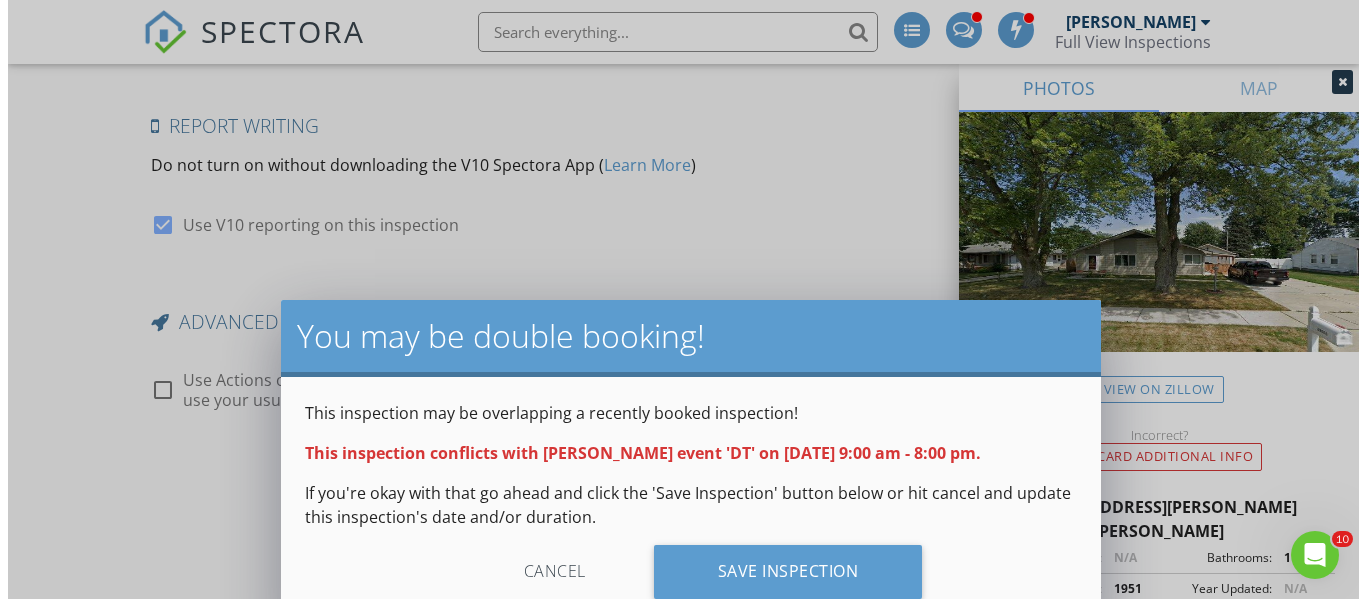 scroll, scrollTop: 5195, scrollLeft: 0, axis: vertical 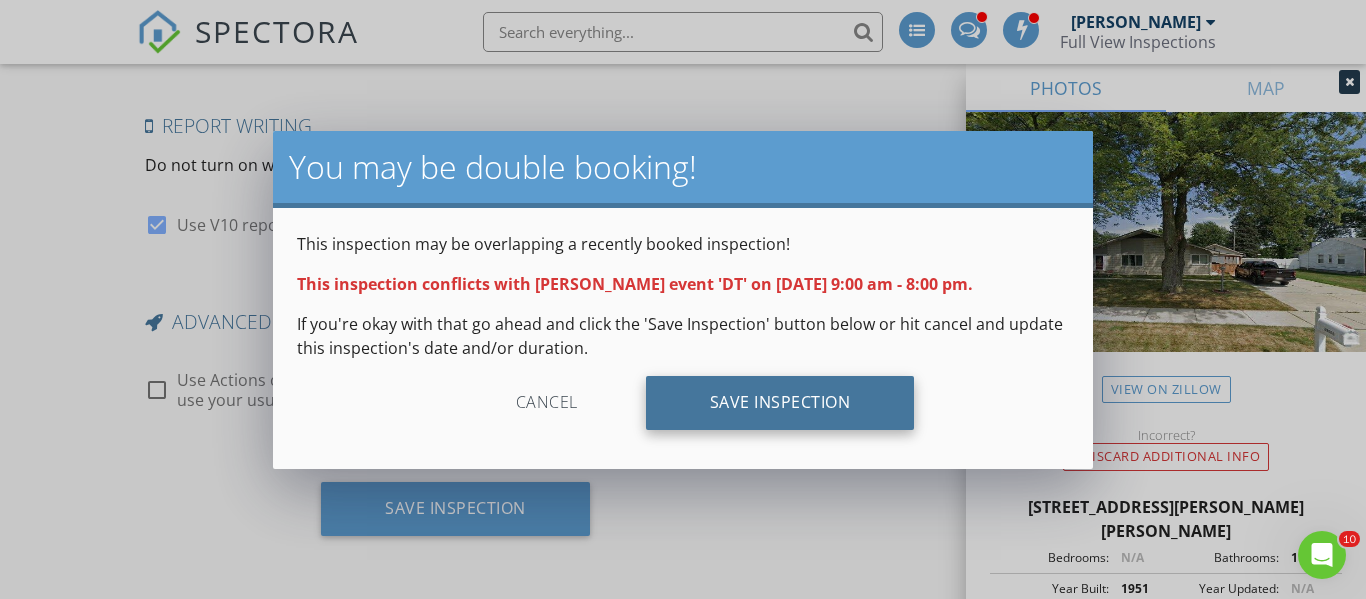 click on "Save Inspection" at bounding box center [780, 403] 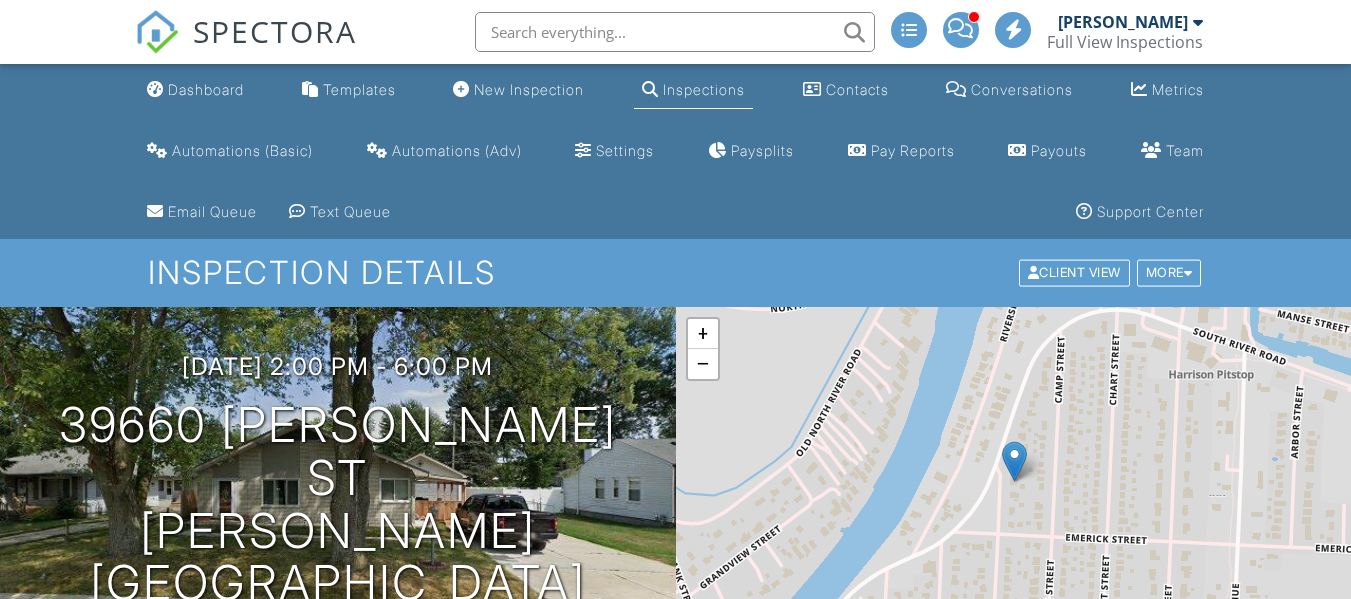 scroll, scrollTop: 0, scrollLeft: 0, axis: both 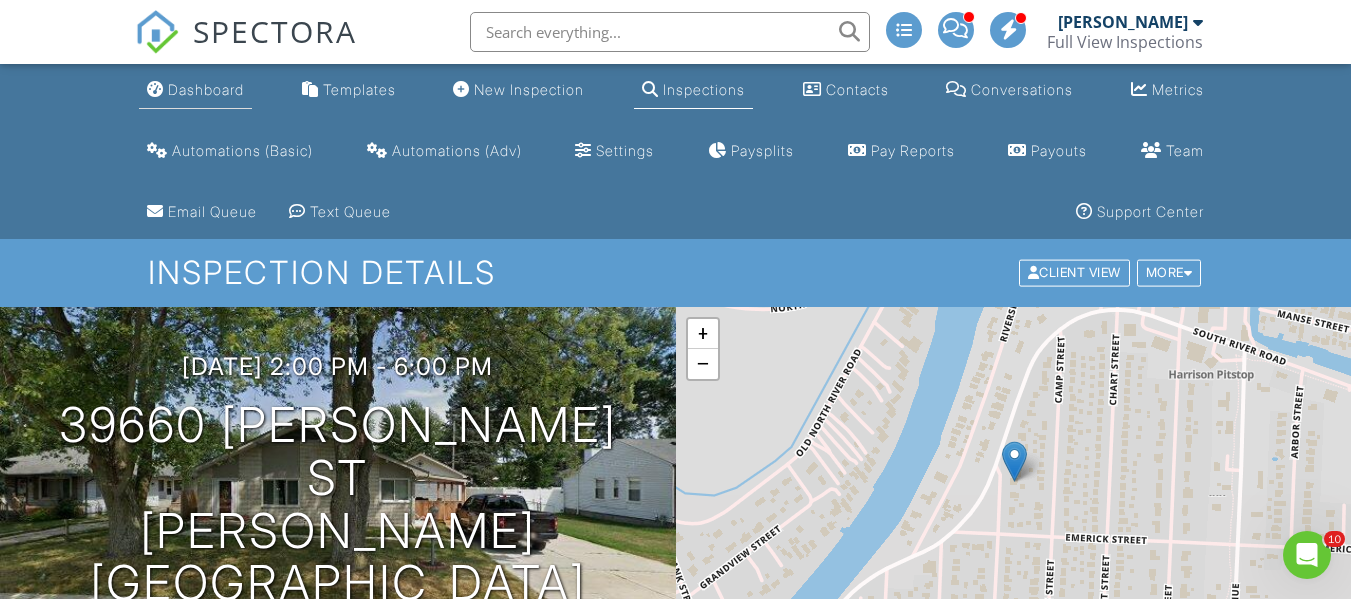 click on "Dashboard" at bounding box center [206, 89] 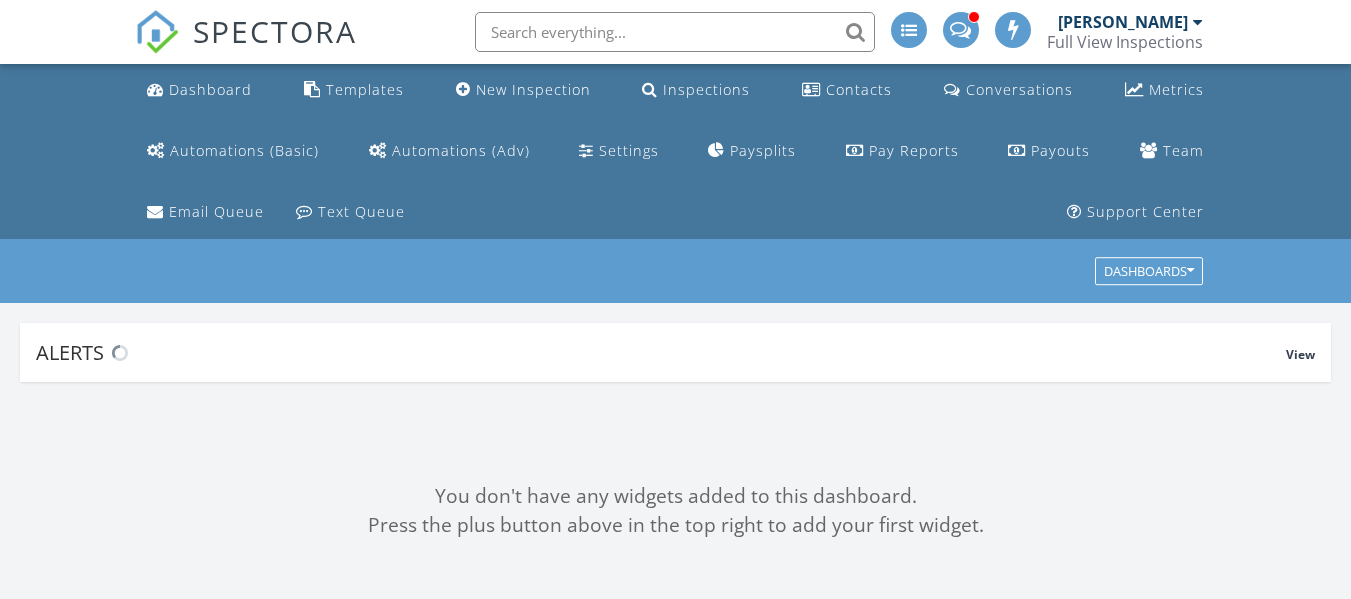 scroll, scrollTop: 0, scrollLeft: 0, axis: both 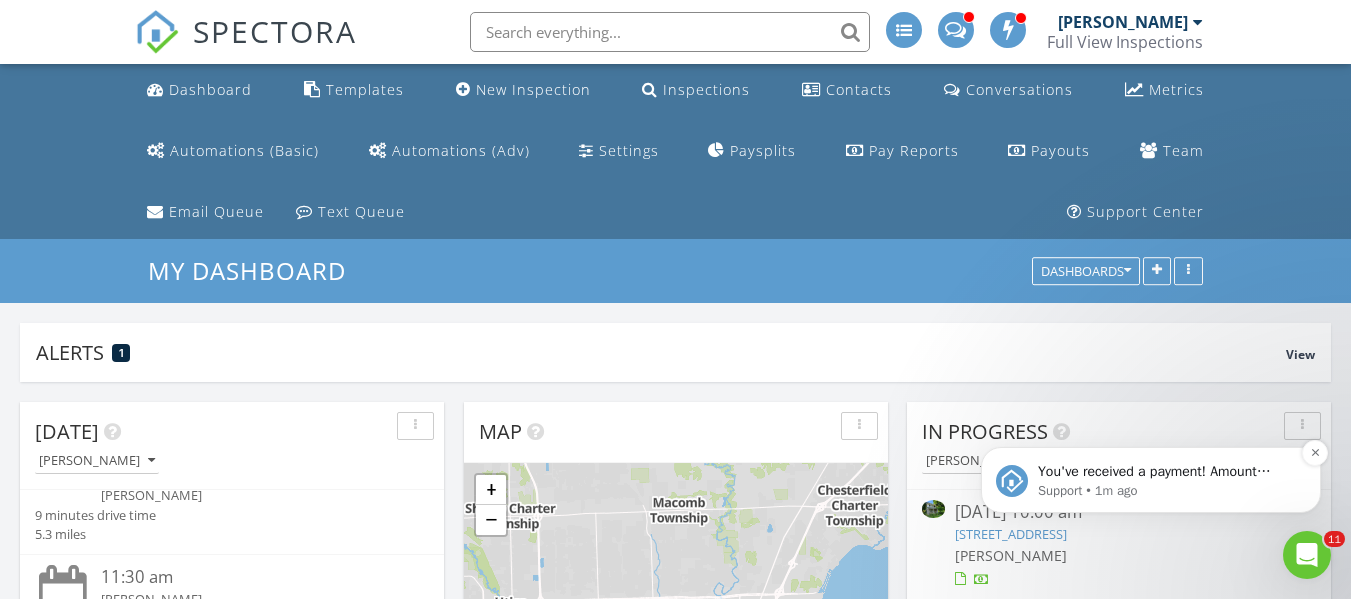 click on "You've received a payment!  Amount  $775.00  Fee  $21.61  Net  $753.39  Transaction #  pi_3Rk7bsK7snlDGpRF0HxpjPSE  Inspection  39660 Prentiss St, HARRISON TOWNSHIP, MI 48045 Payouts to your bank or debit card occur on a daily basis. Each payment usually takes two business days to process. You can view your pending payout amount here. If you have any questions reach out on our chat bubble at app.spectora.com." at bounding box center [1167, 472] 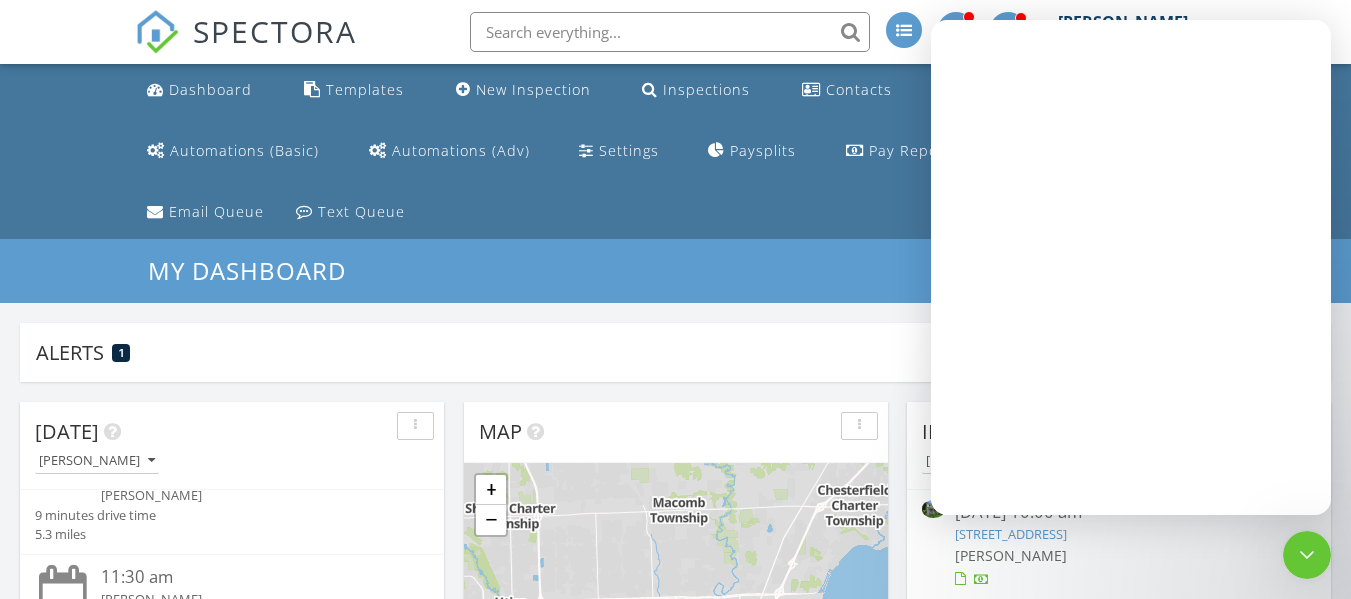 scroll, scrollTop: 0, scrollLeft: 0, axis: both 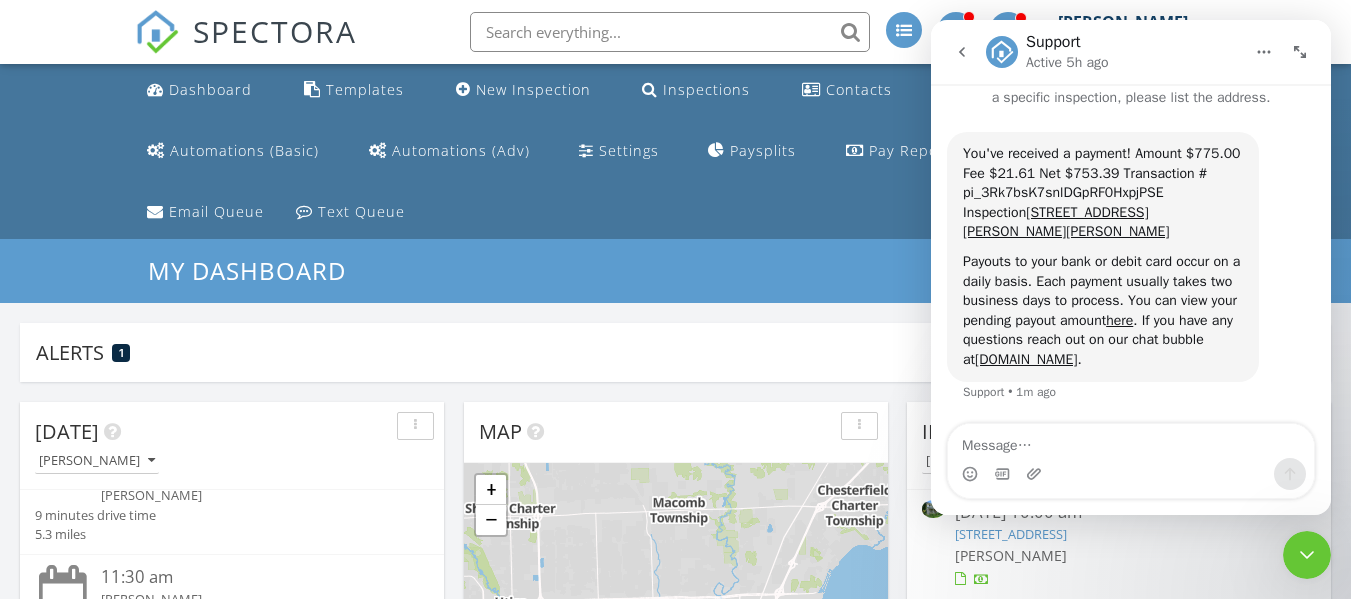 click 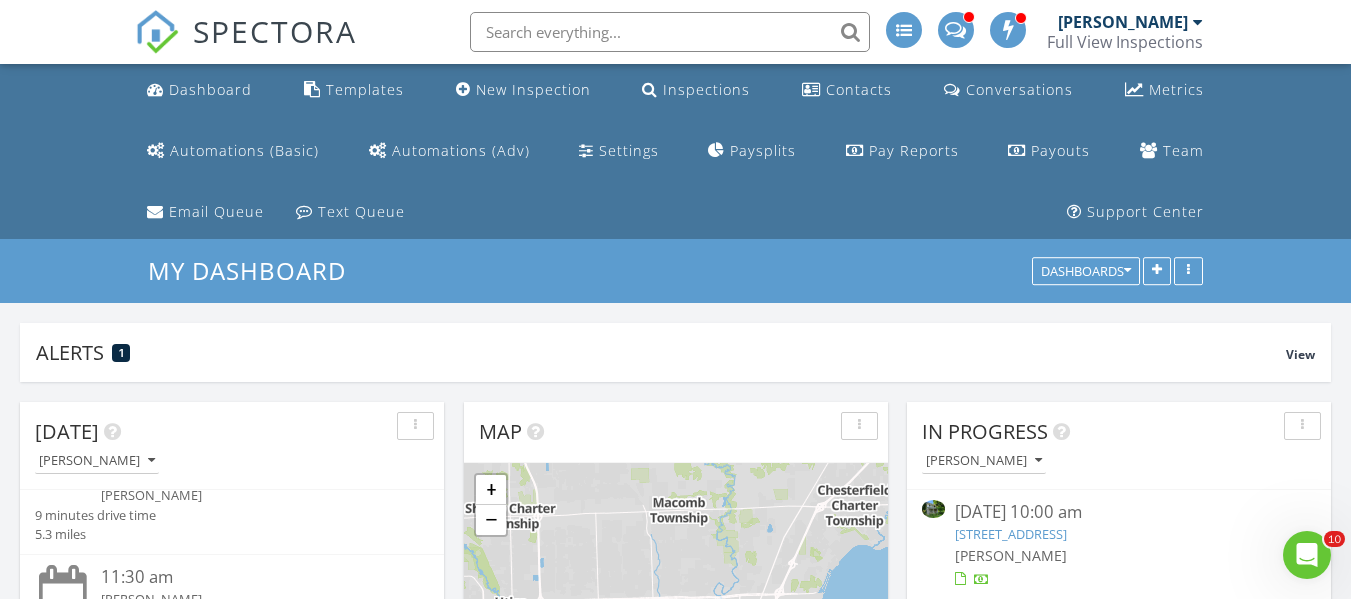 scroll, scrollTop: 0, scrollLeft: 0, axis: both 